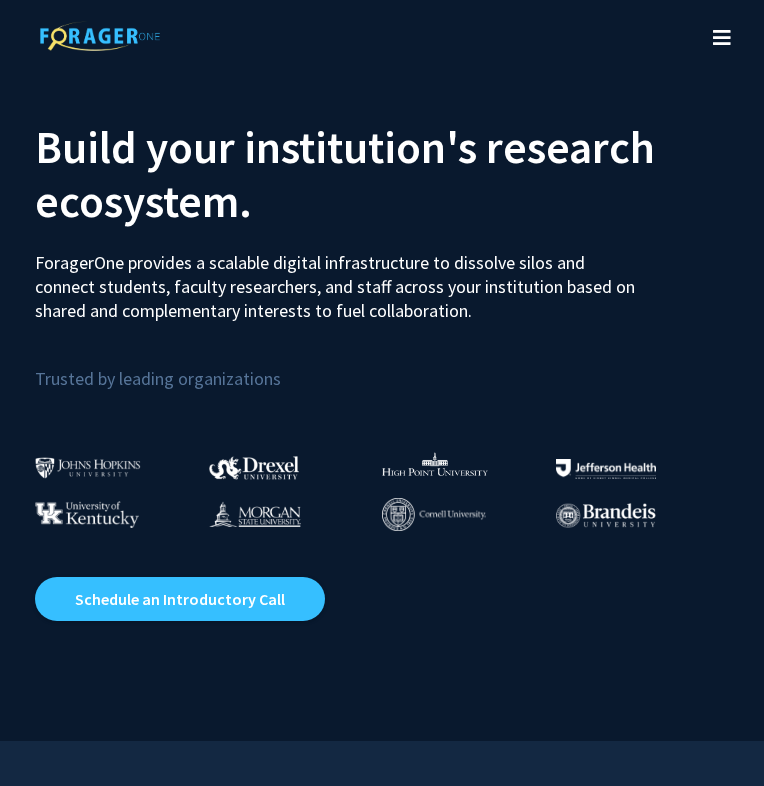 scroll, scrollTop: 0, scrollLeft: 0, axis: both 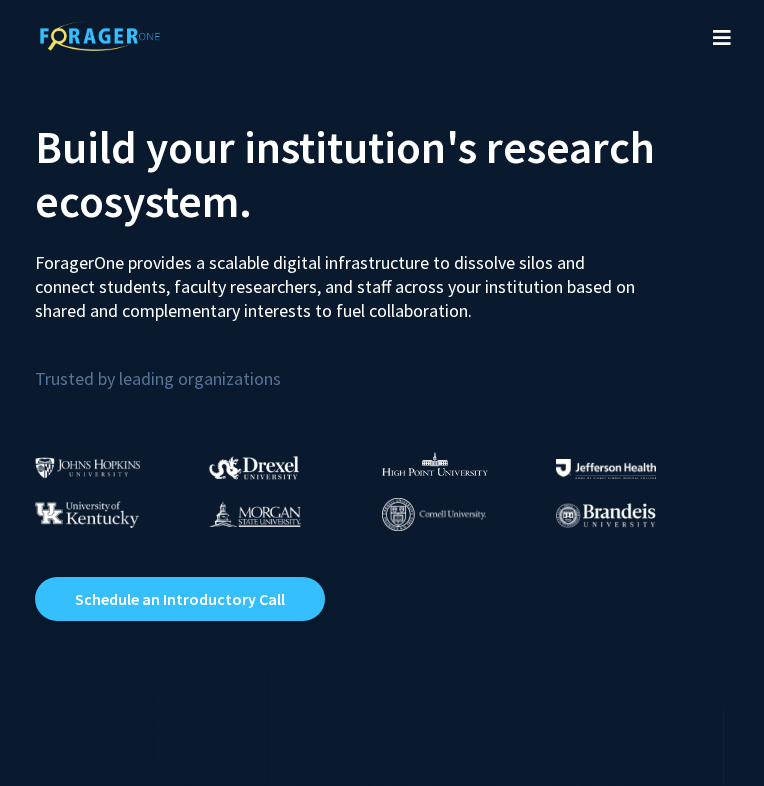 click 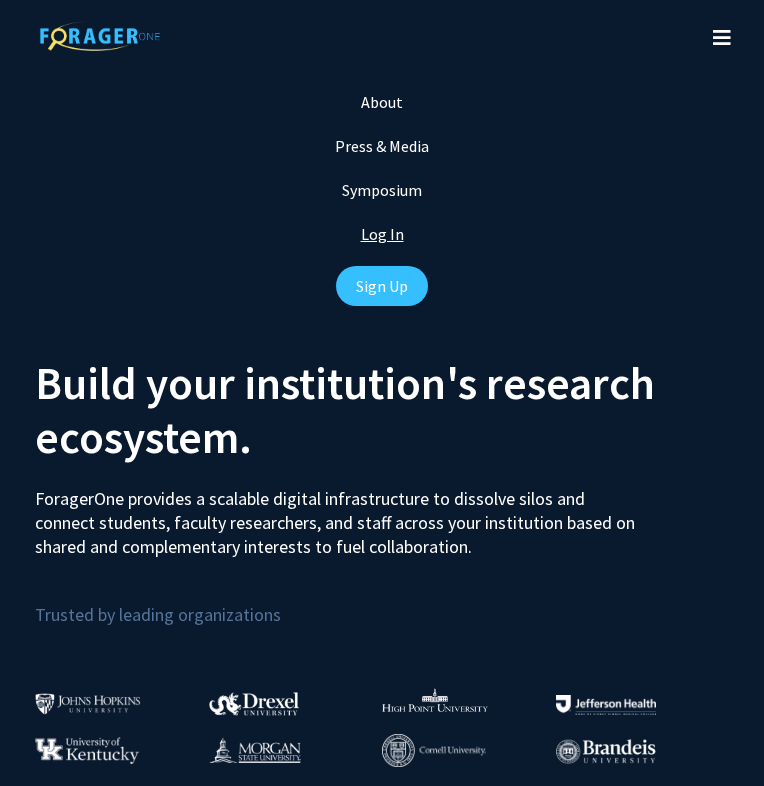 click on "Log In" at bounding box center [382, 234] 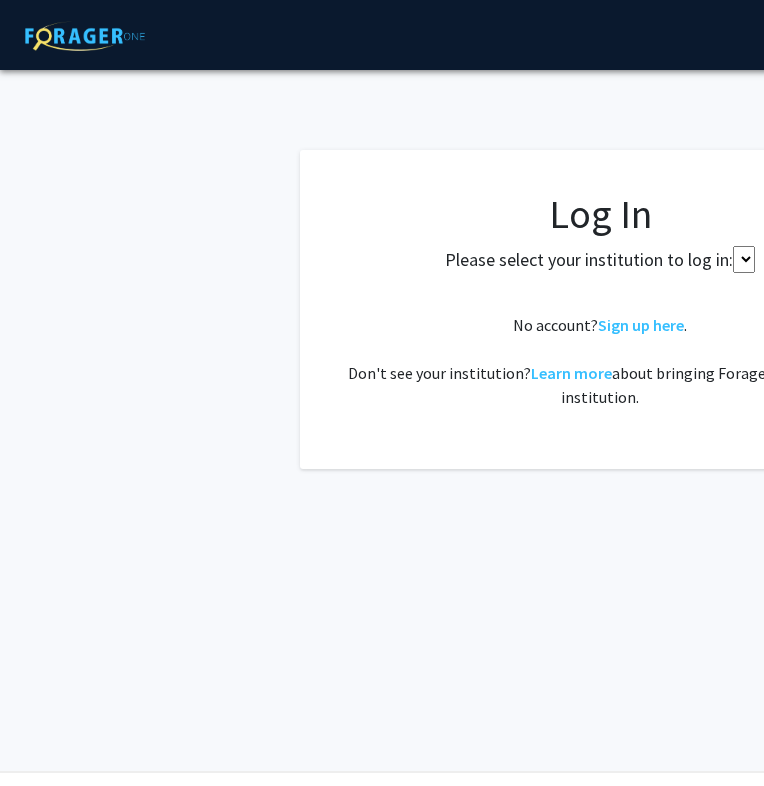 select 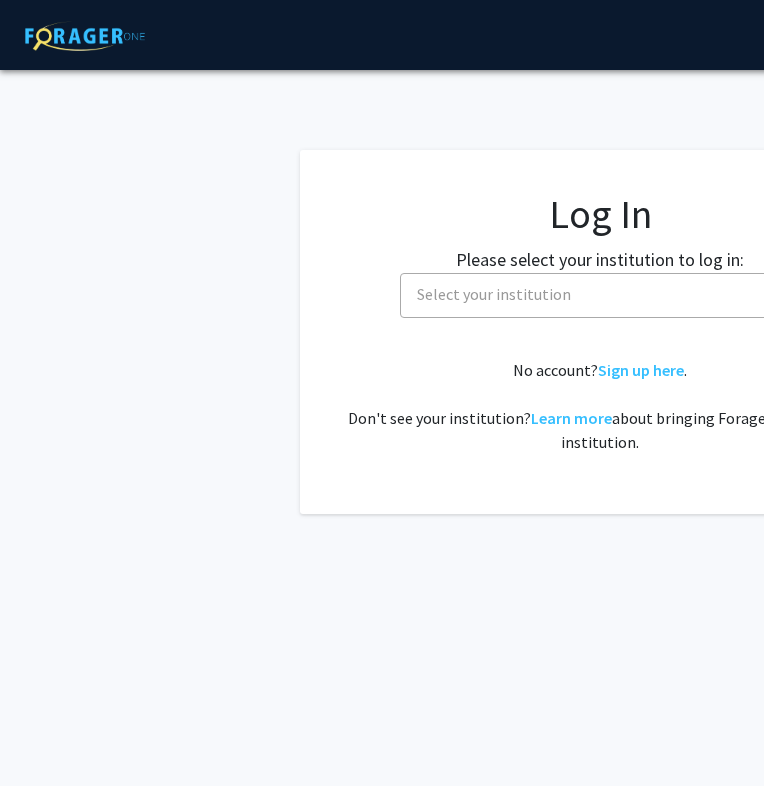 scroll, scrollTop: 0, scrollLeft: 31, axis: horizontal 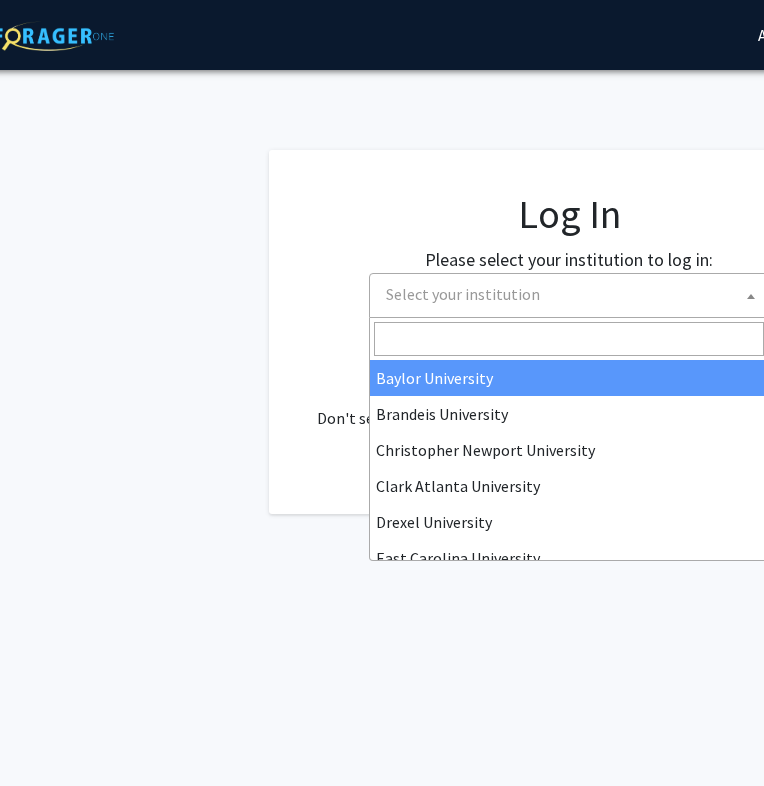 click on "Select your institution" at bounding box center (463, 294) 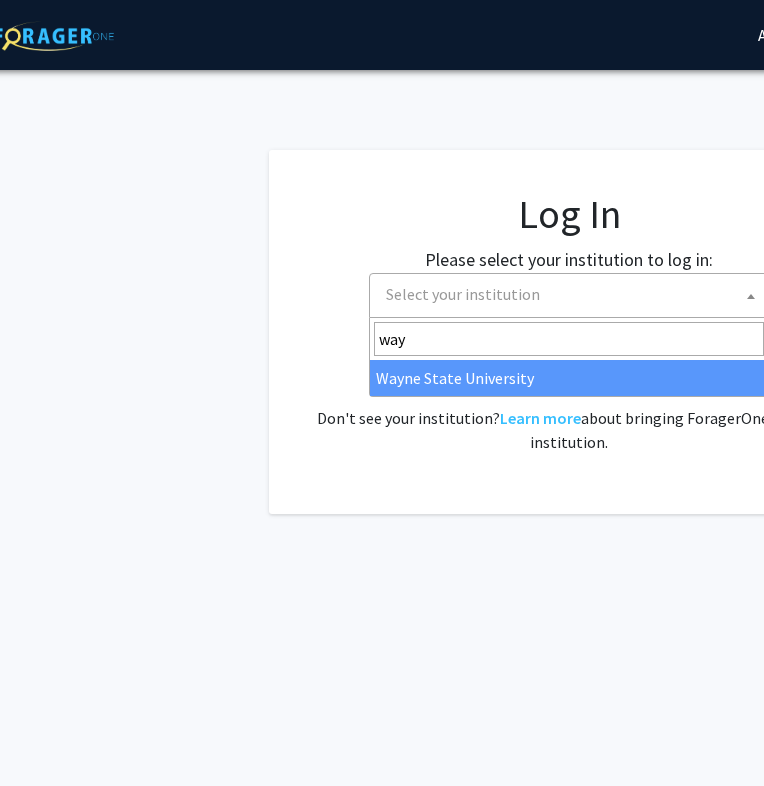 type on "way" 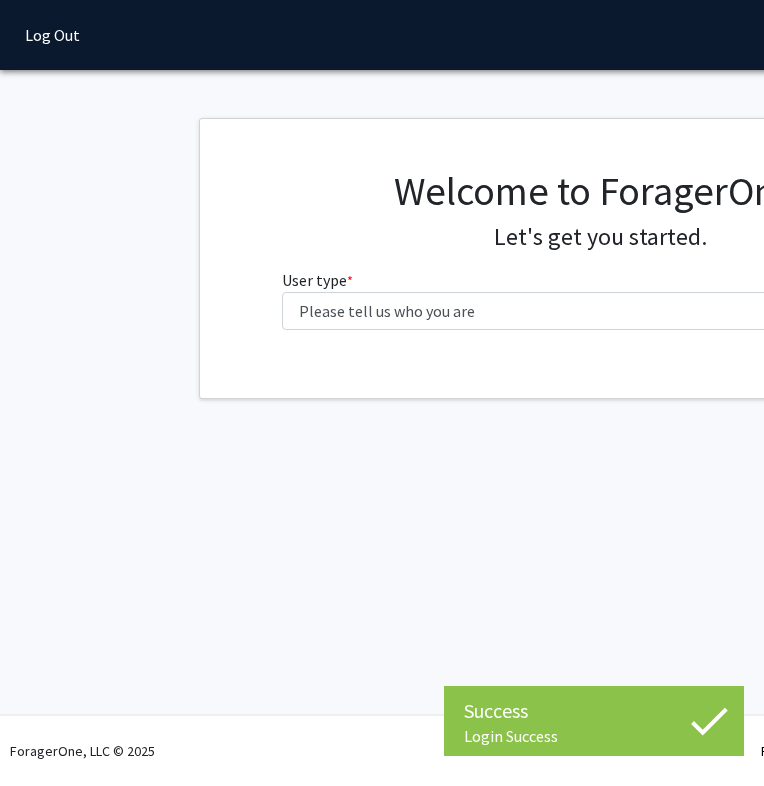 scroll, scrollTop: 0, scrollLeft: 0, axis: both 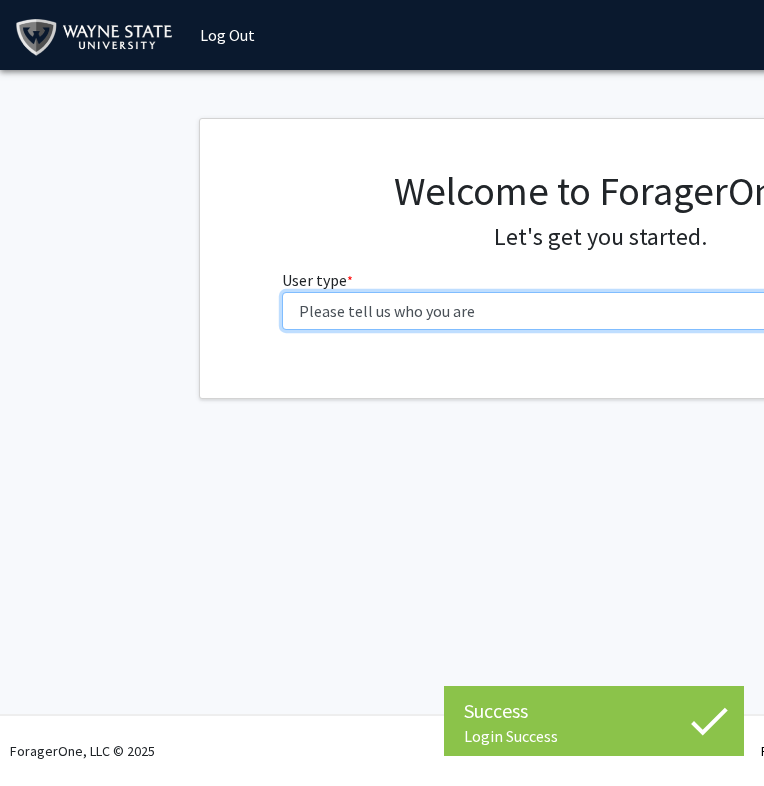 click on "Please tell us who you are  Undergraduate Student   Master's Student   Doctoral Candidate (PhD, MD, DMD, PharmD, etc.)   Postdoctoral Researcher / Research Staff / Medical Resident / Medical Fellow   Faculty   Administrative Staff" at bounding box center (600, 311) 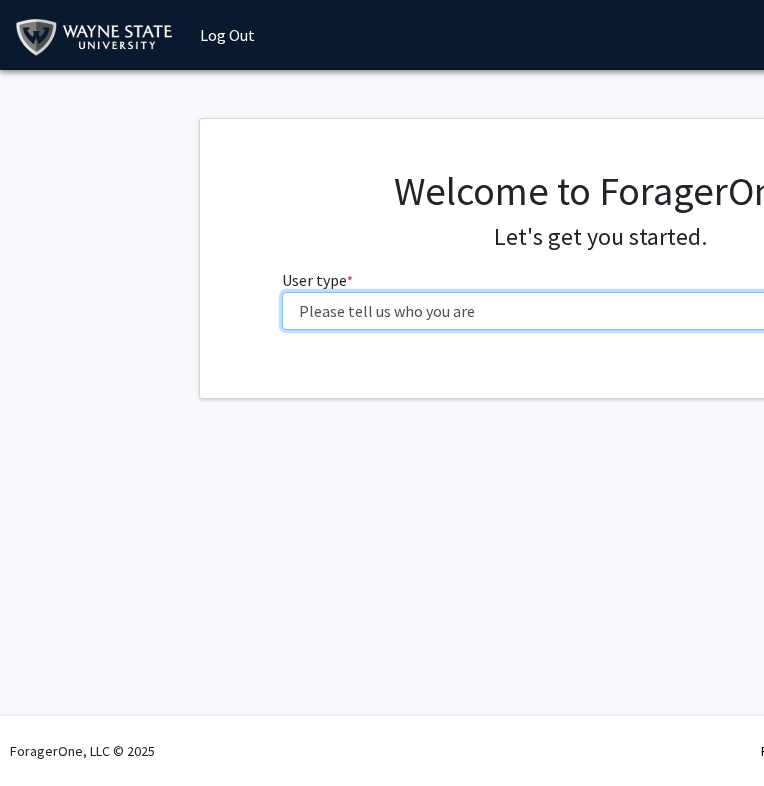 select on "3: doc" 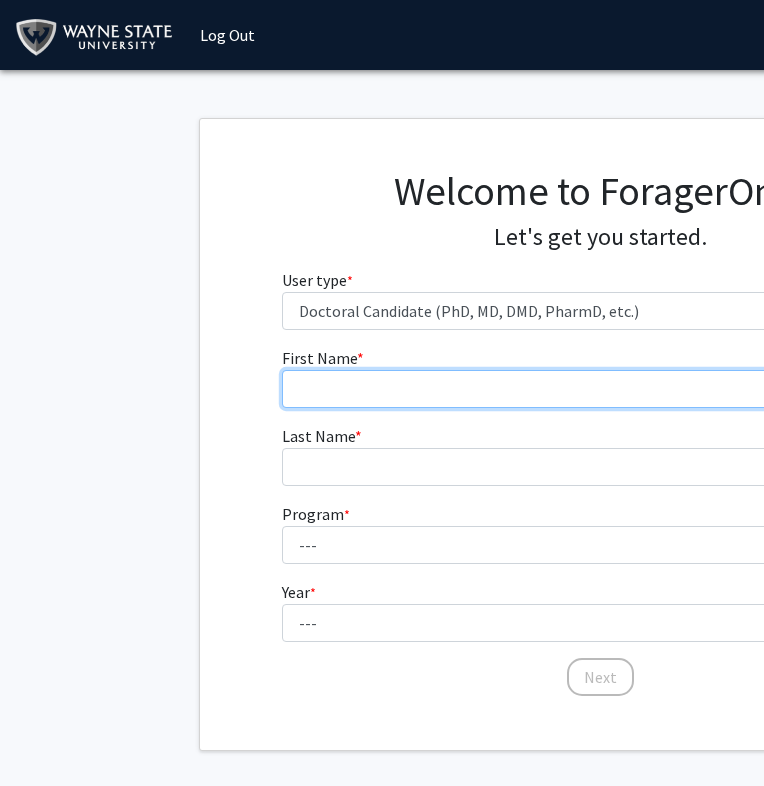 click on "First Name * required" at bounding box center (600, 389) 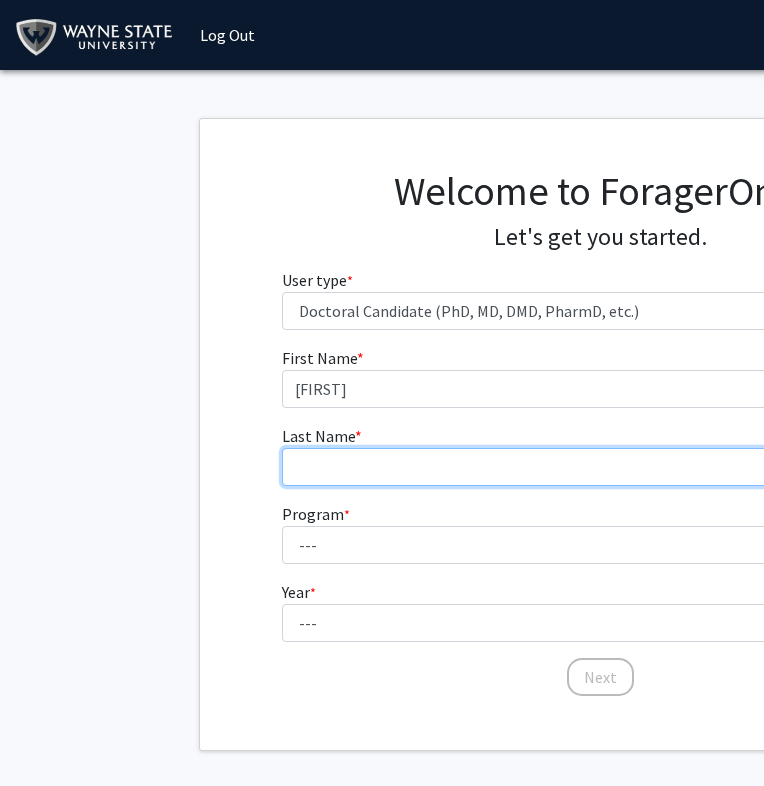 type on "[LAST]" 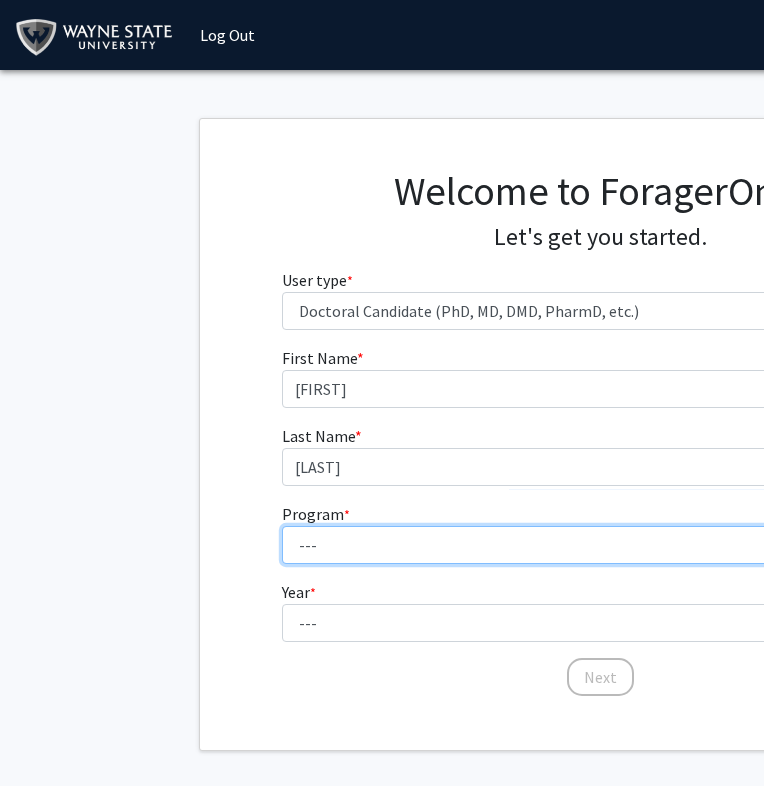 click on "---  Adult-Gerontology Acute Care Nurse Practitioner   Adult-Gerontology Primary Care Nurse Practitioner   Anatomy and Cell Biology   Anesthesia   Anthropology   Anthropology and Urban Sustainability (Dual title)   Audiology   Biochemistry and Molecular Biology   Biological Sciences   Biological Sciences and Urban Sustainability   Biomedical Engineering   Biomedical Imaging (Dual title)   Business Administration   Cancer Biology   Chemical Engineering   Chemistry   Civil Engineering   Communication   Communication and Urban Sustainability (Dual title)   Communication Sciences and Disorders   Computer Engineering   Computer Science   Counseling Psychology   Criminal Justice   Dispute Resolution   Economics   Educational Leadership & Policy Studies   Educational Studies   Electrical Engineering   English   Family Nurse Practitioner   French (Modern Languages)   German   Gerontology (Dual title)   History   Immunology and Microbiology   Industrial Engineering   Infant Mental Health (Dual title)   Kinesiology" at bounding box center [600, 545] 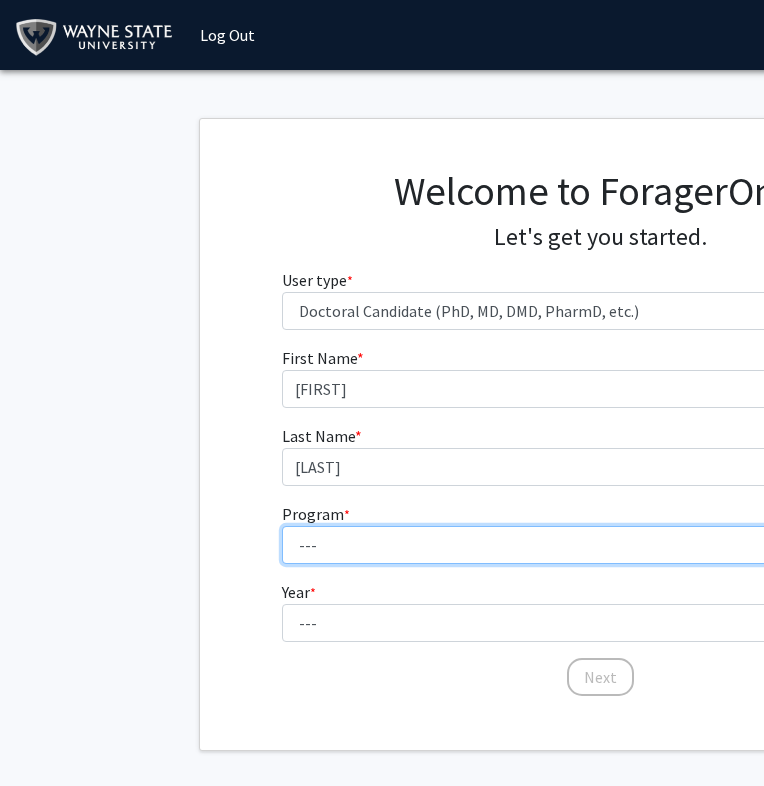 select on "46: 728" 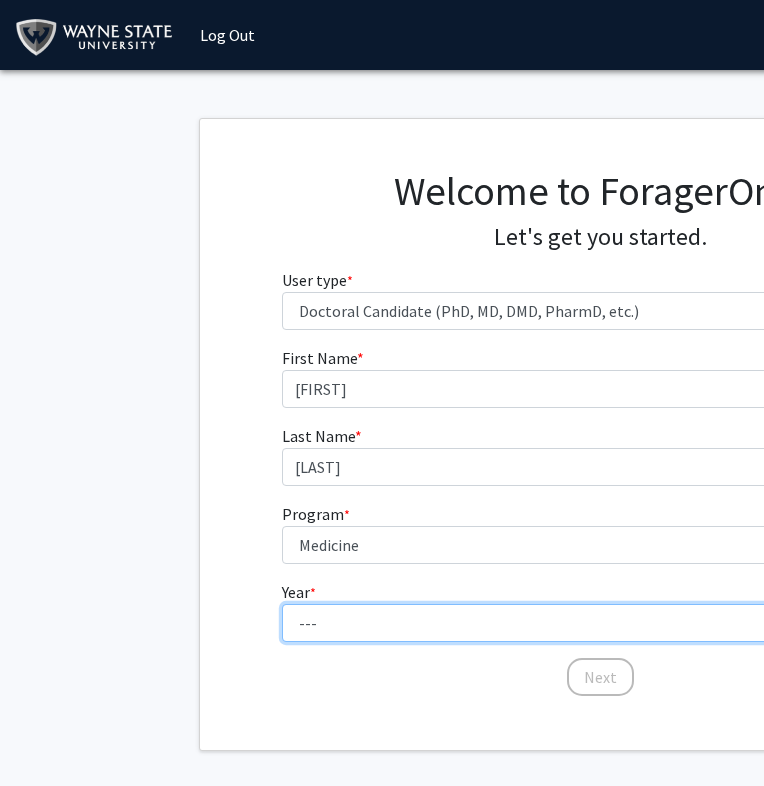 click on "---  First Year   Second Year   Third Year   Fourth Year   Fifth Year   Sixth Year   Seventh Year   Eighth Year   Ninth Year   Tenth Year" at bounding box center [600, 623] 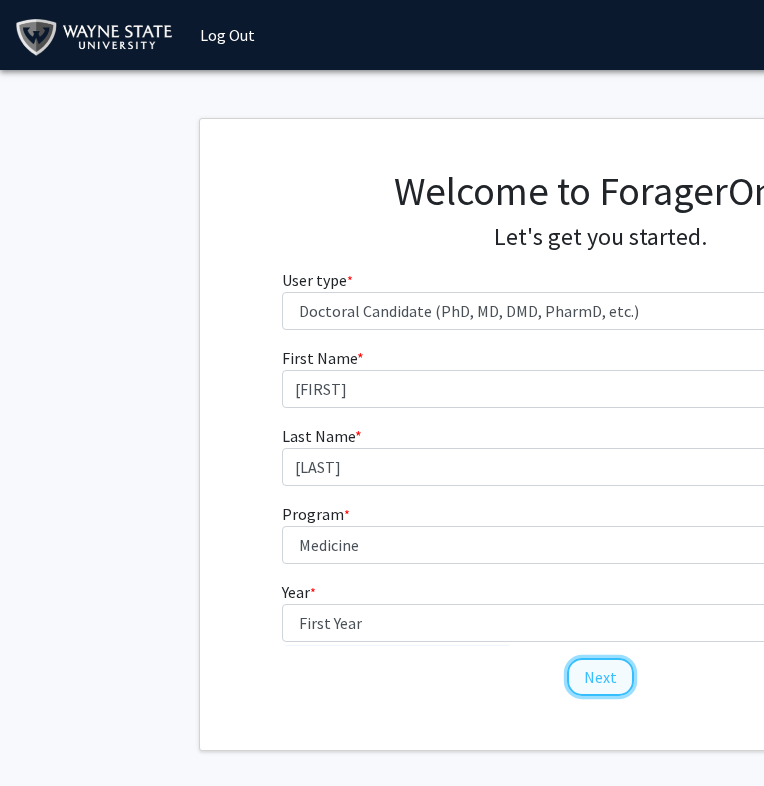 click on "Next" 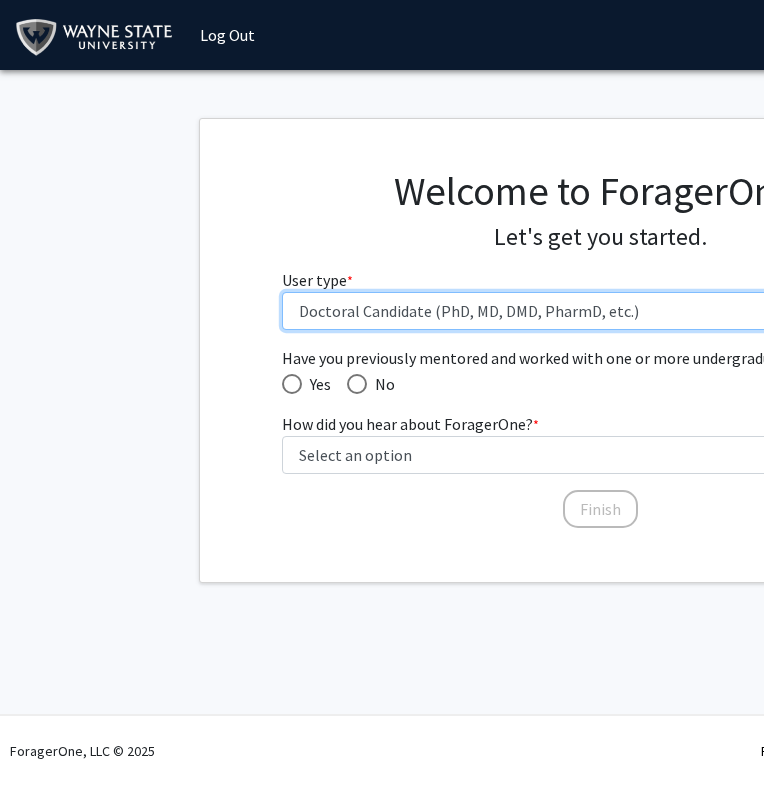 click on "Please tell us who you are  Undergraduate Student   Master's Student   Doctoral Candidate (PhD, MD, DMD, PharmD, etc.)   Postdoctoral Researcher / Research Staff / Medical Resident / Medical Fellow   Faculty   Administrative Staff" at bounding box center [600, 311] 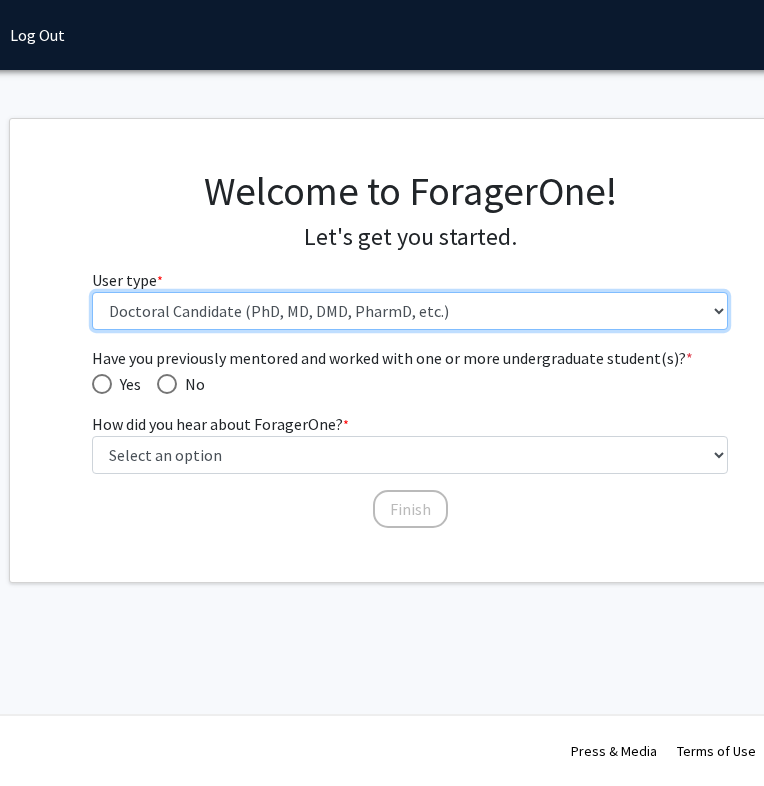 scroll, scrollTop: 0, scrollLeft: 222, axis: horizontal 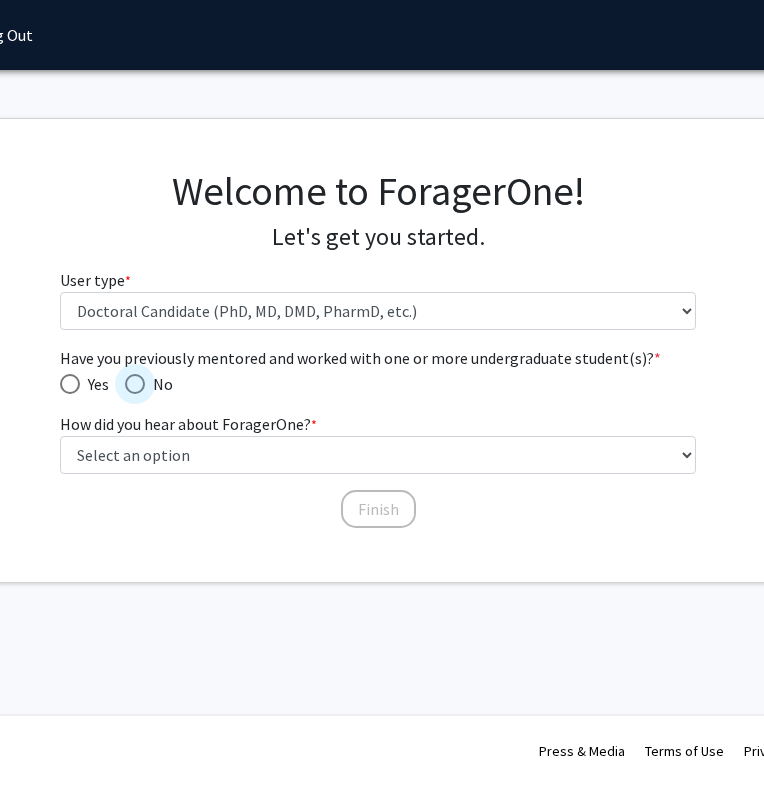 click at bounding box center (135, 384) 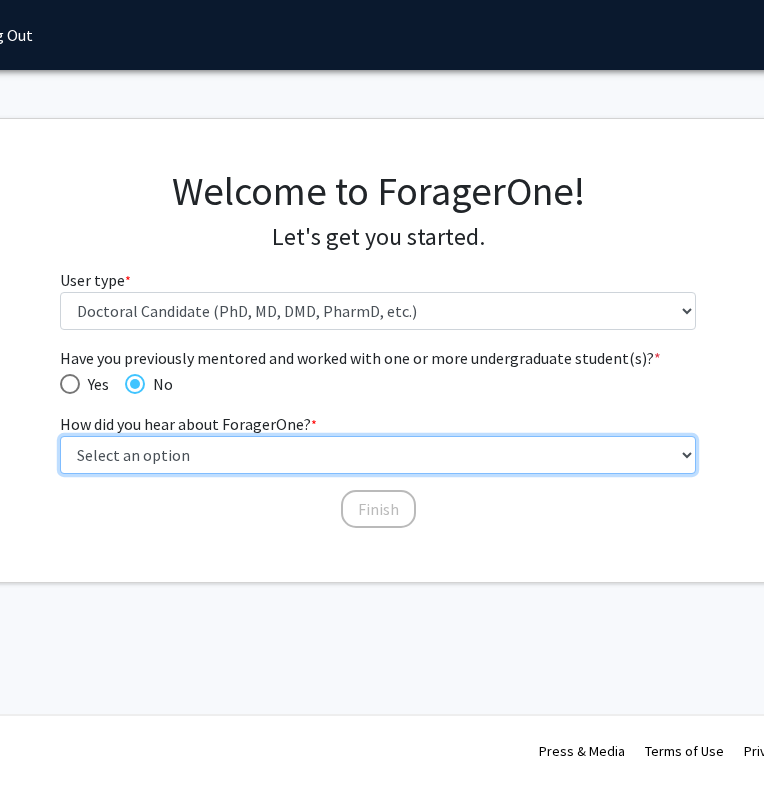 click on "Select an option  Peer/student recommendation   Faculty/staff recommendation   University website   University email or newsletter   Other" at bounding box center (378, 455) 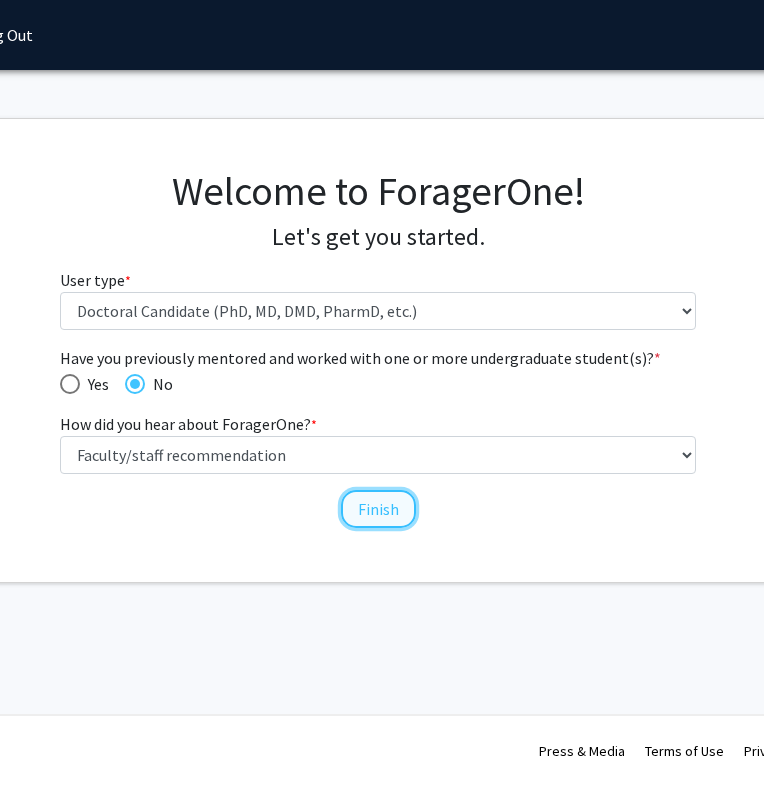 click on "Finish" 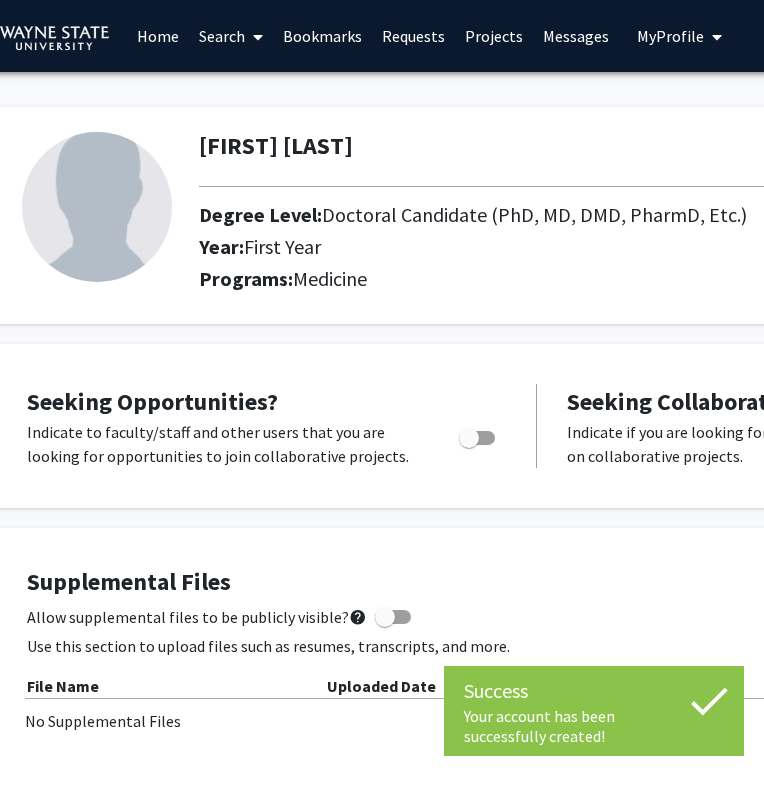scroll, scrollTop: 0, scrollLeft: 57, axis: horizontal 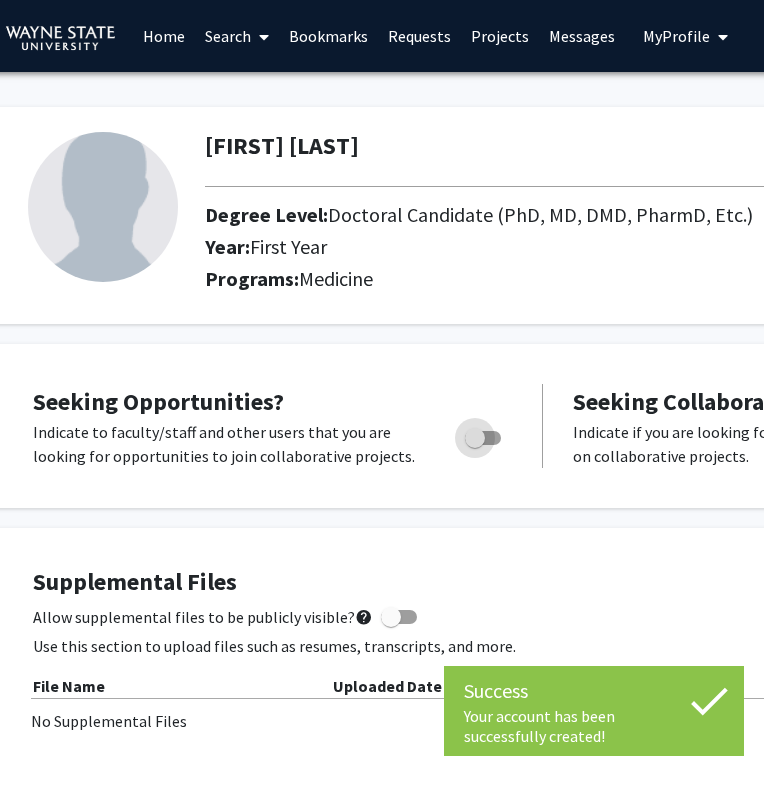 click at bounding box center (475, 438) 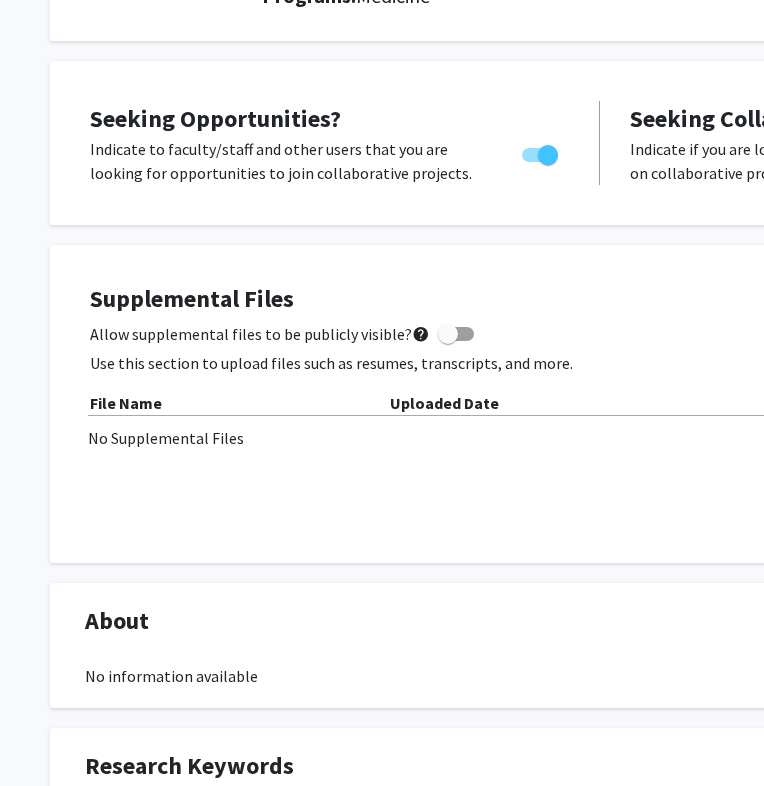 scroll, scrollTop: 0, scrollLeft: 0, axis: both 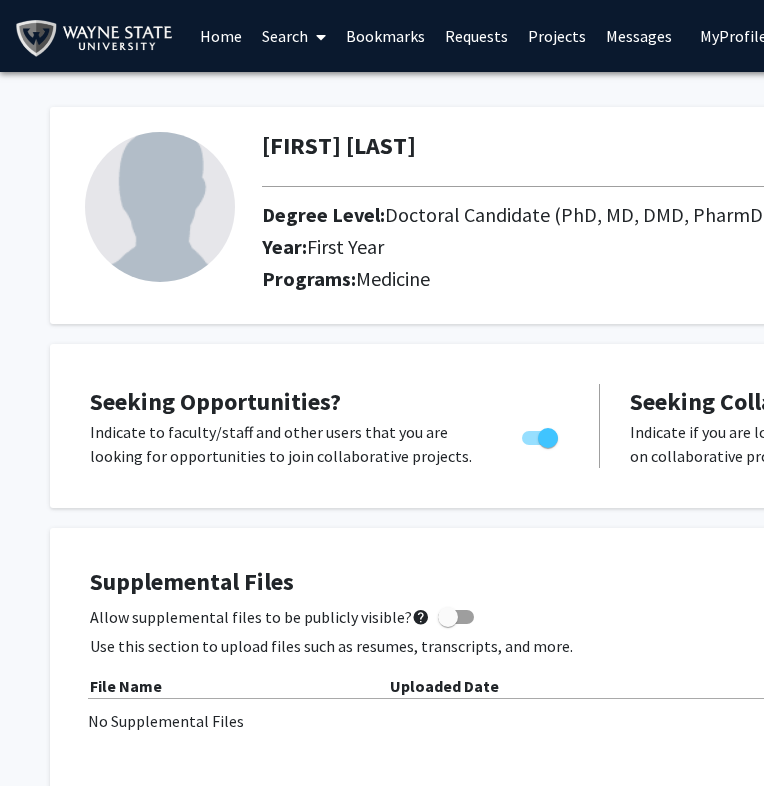 click on "Search" at bounding box center [294, 36] 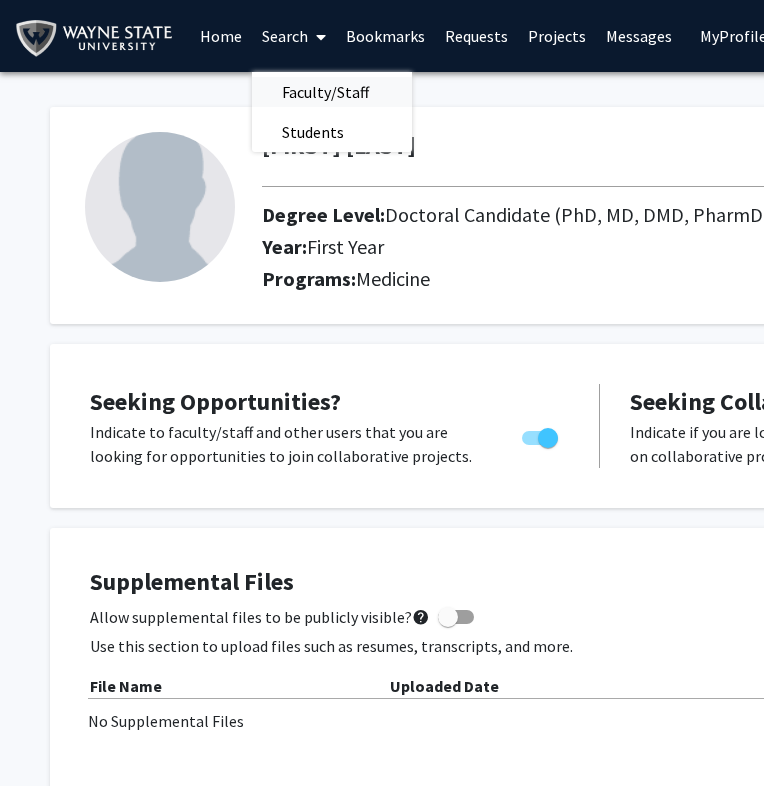 click on "Faculty/Staff" at bounding box center [325, 92] 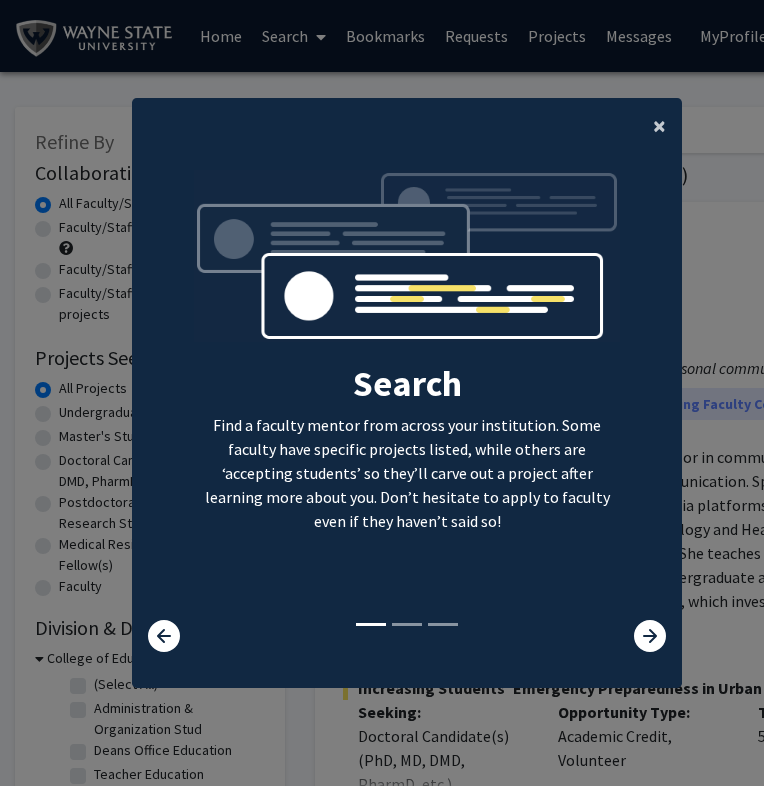 click on "×" 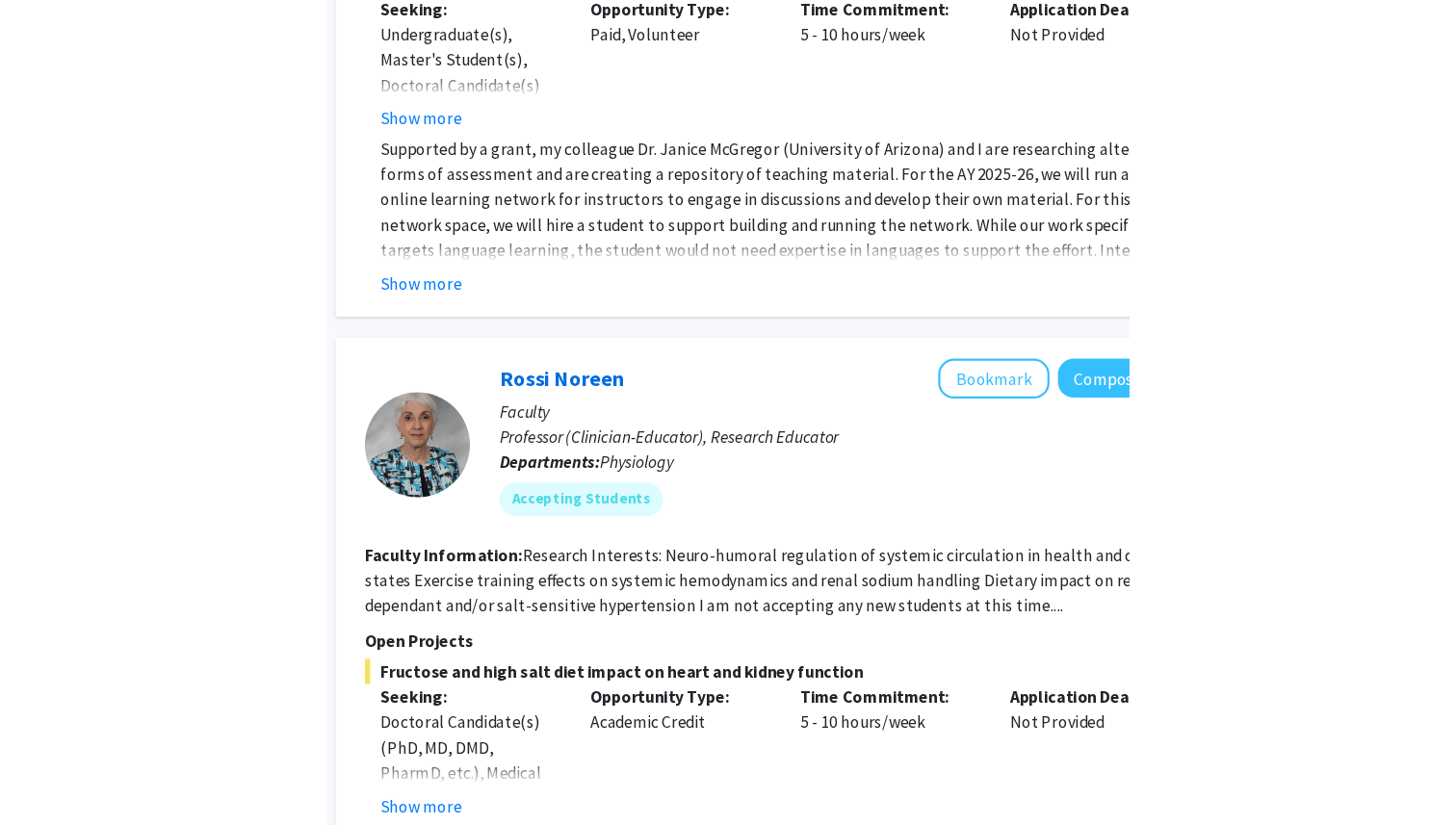 scroll, scrollTop: 6050, scrollLeft: 0, axis: vertical 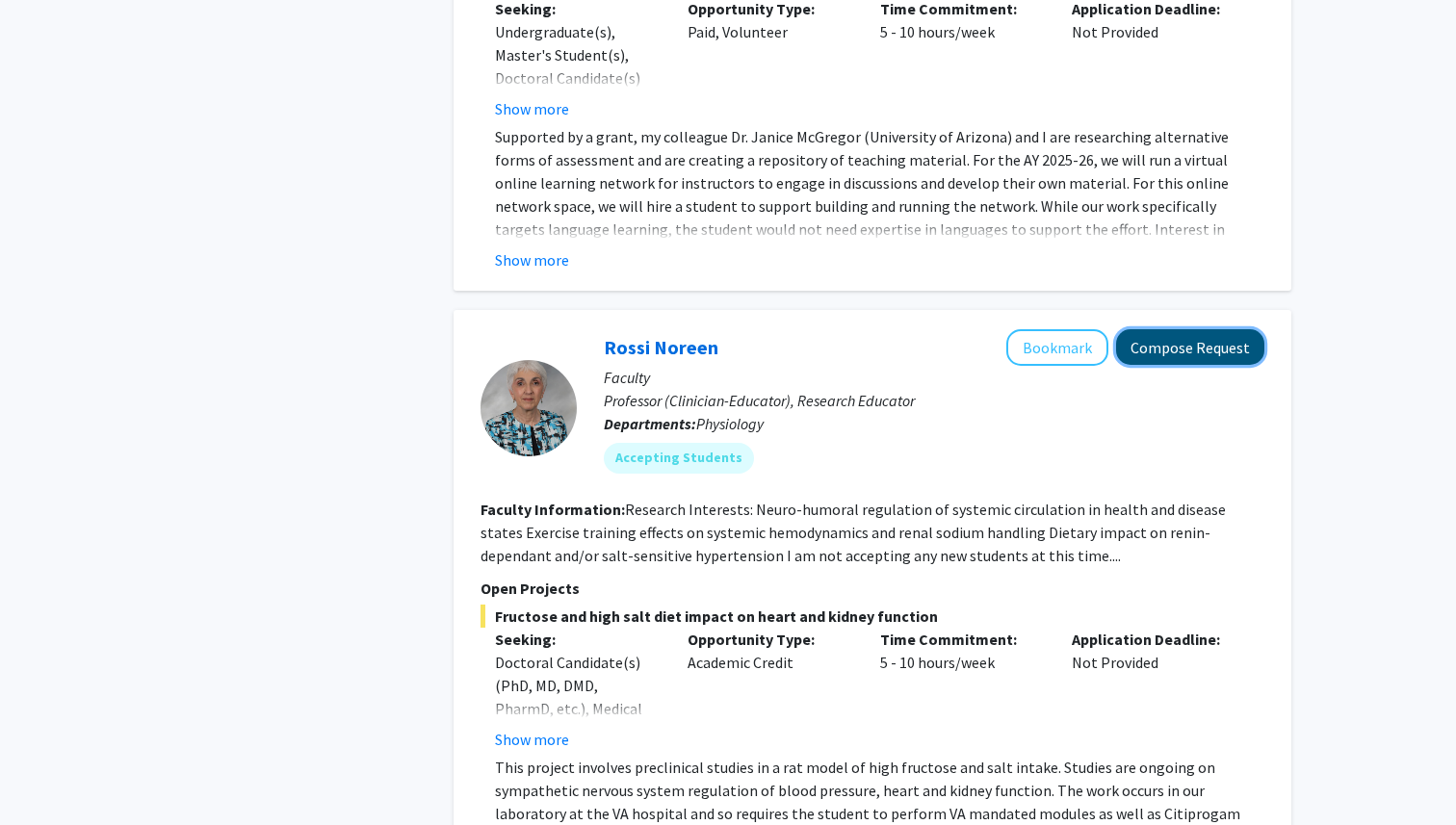 click on "Compose Request" 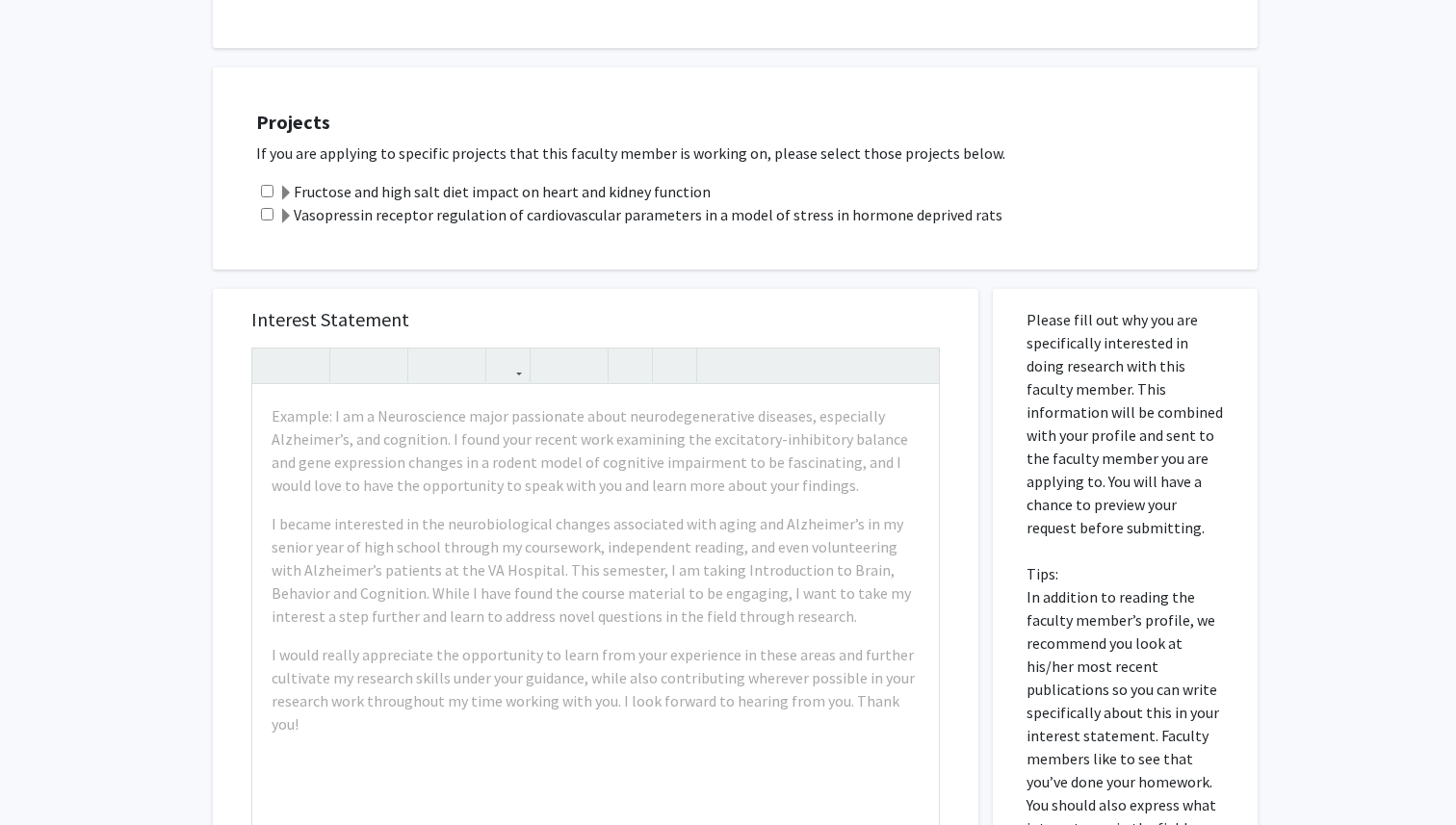 scroll, scrollTop: 455, scrollLeft: 0, axis: vertical 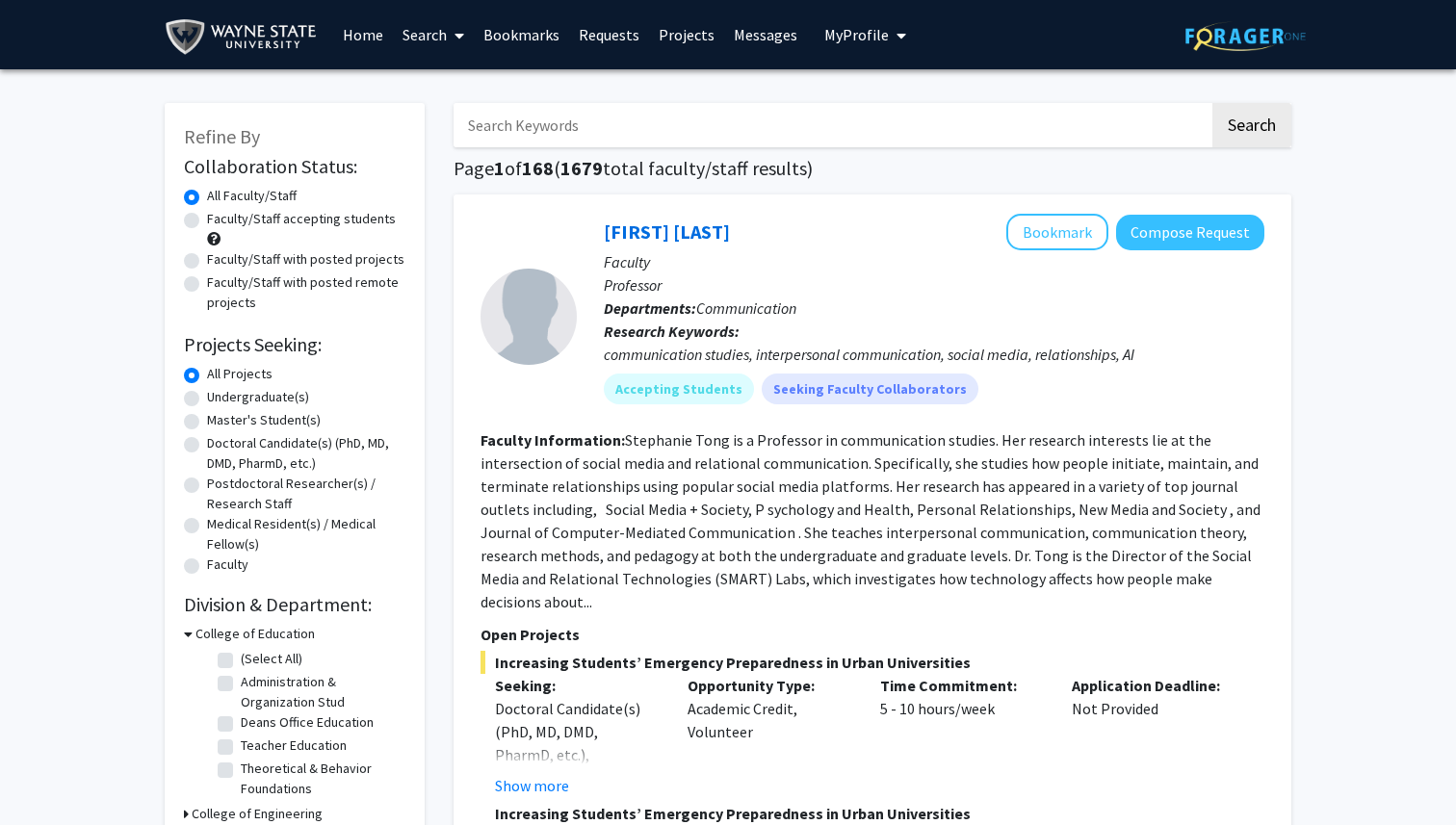 click on "Doctoral Candidate(s) (PhD, MD, DMD, PharmD, etc.)" 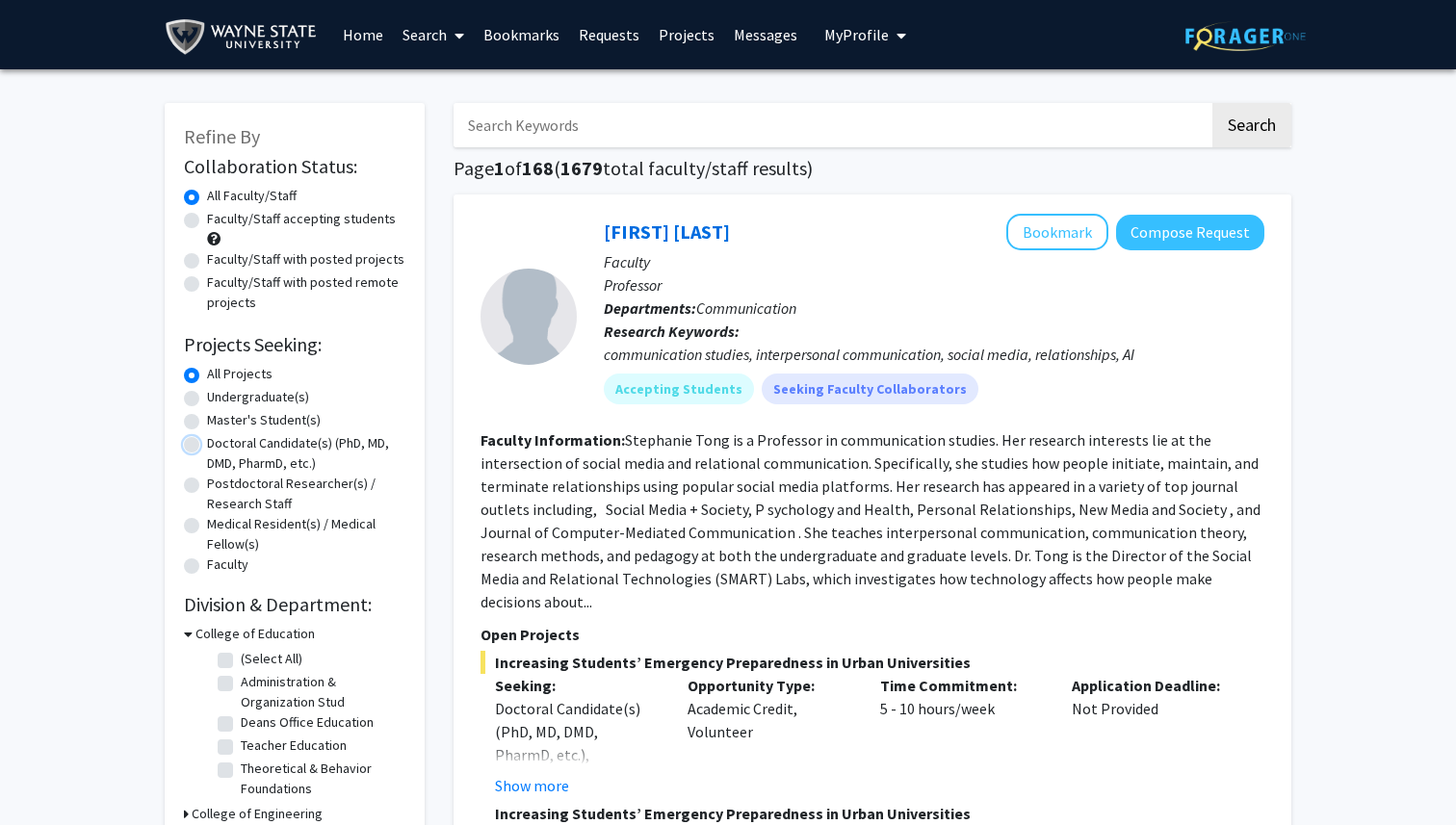 click on "Doctoral Candidate(s) (PhD, MD, DMD, PharmD, etc.)" at bounding box center (213, 439) 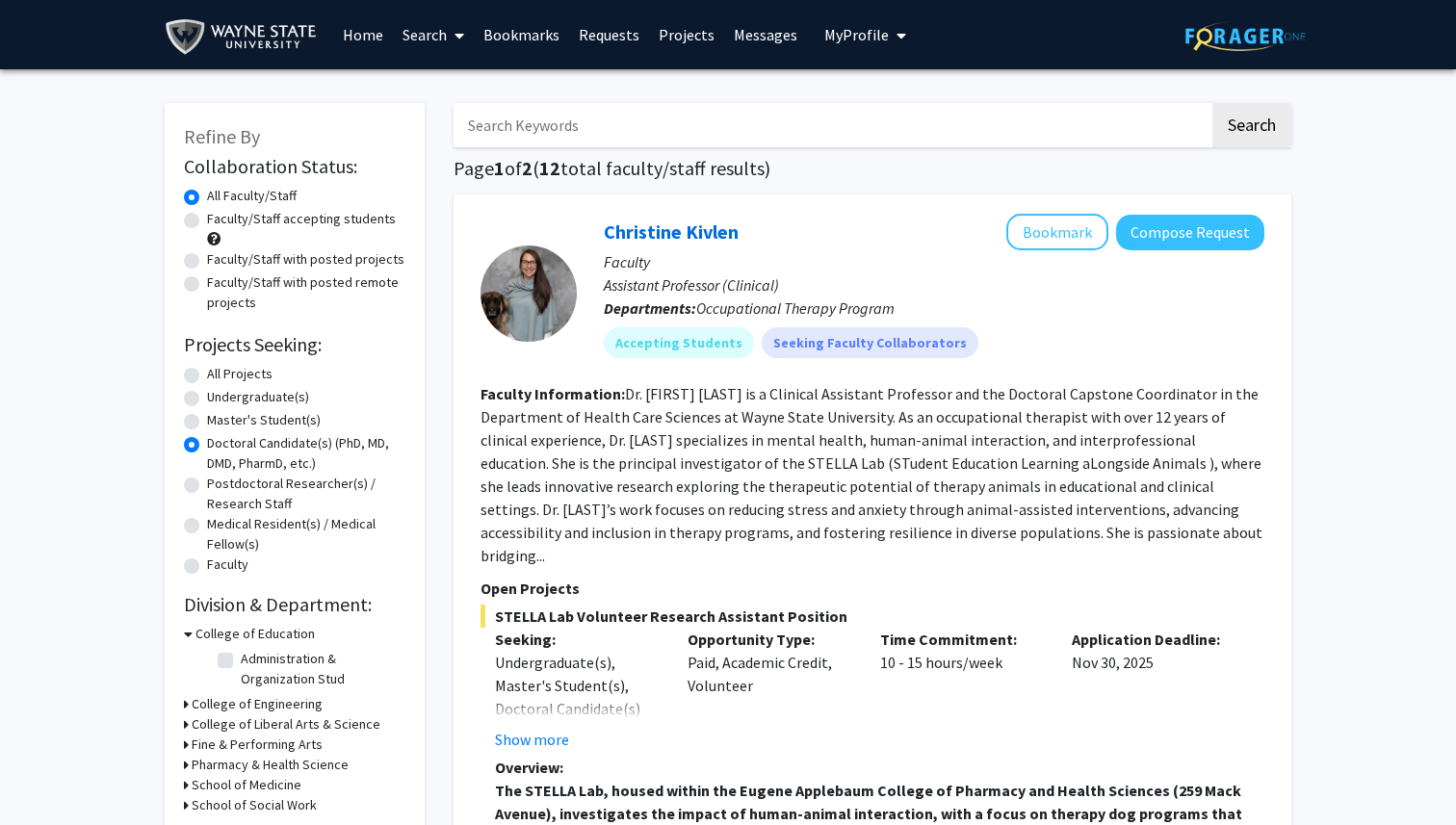 click on "Medical Resident(s) / Medical Fellow(s)" 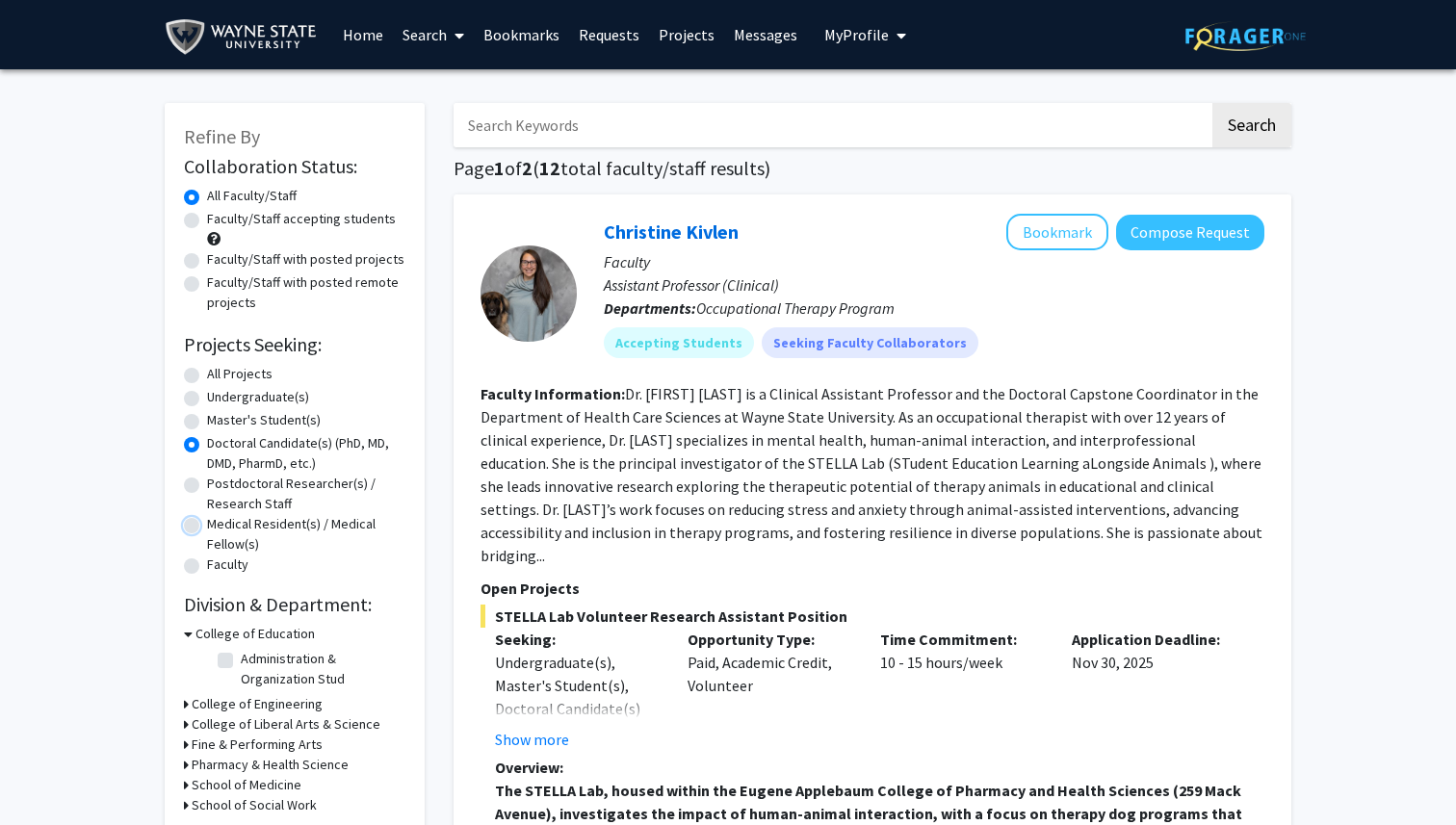 click on "Medical Resident(s) / Medical Fellow(s)" at bounding box center (213, 520) 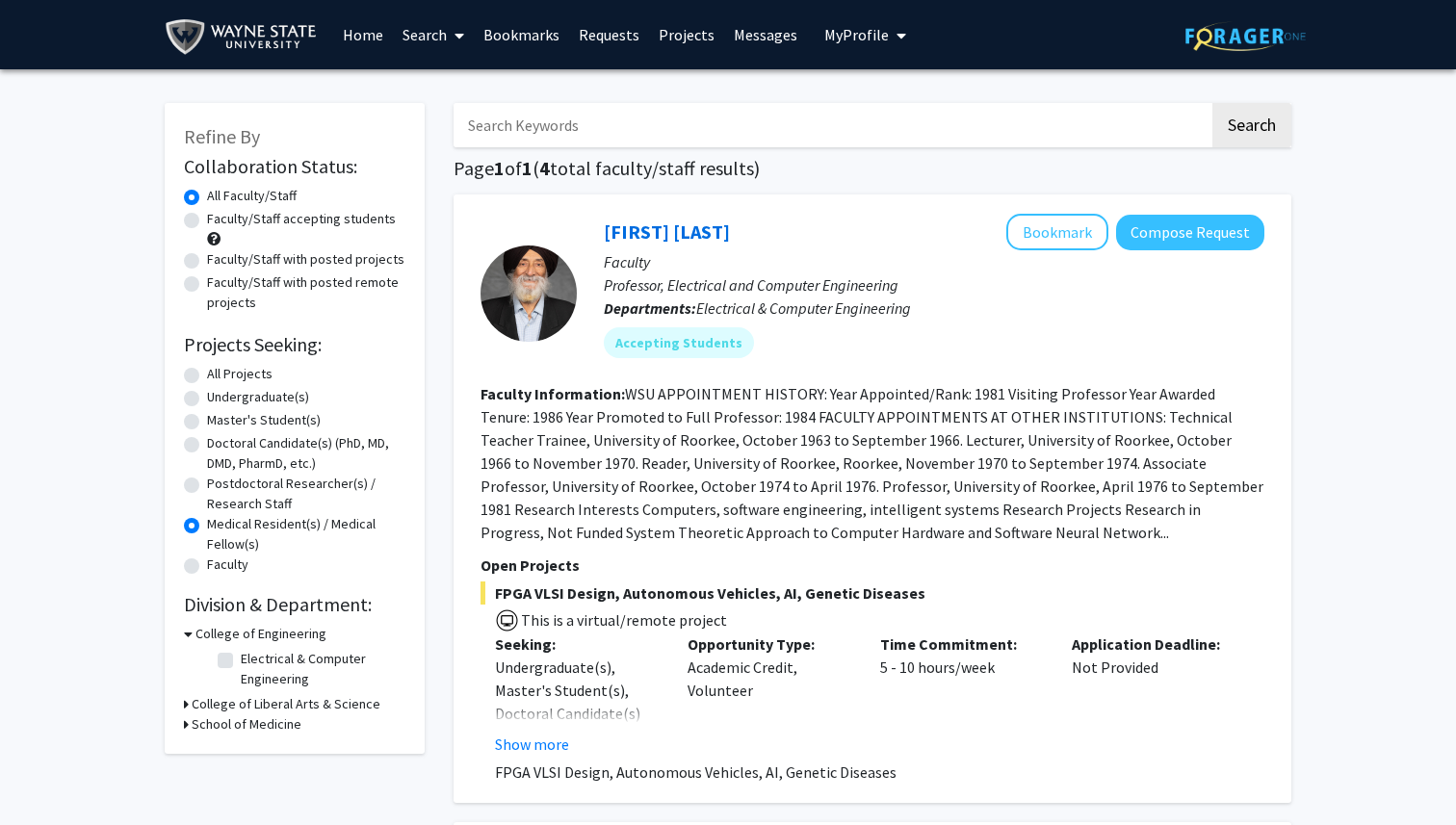 click on "Medical Resident(s) / Medical Fellow(s)" 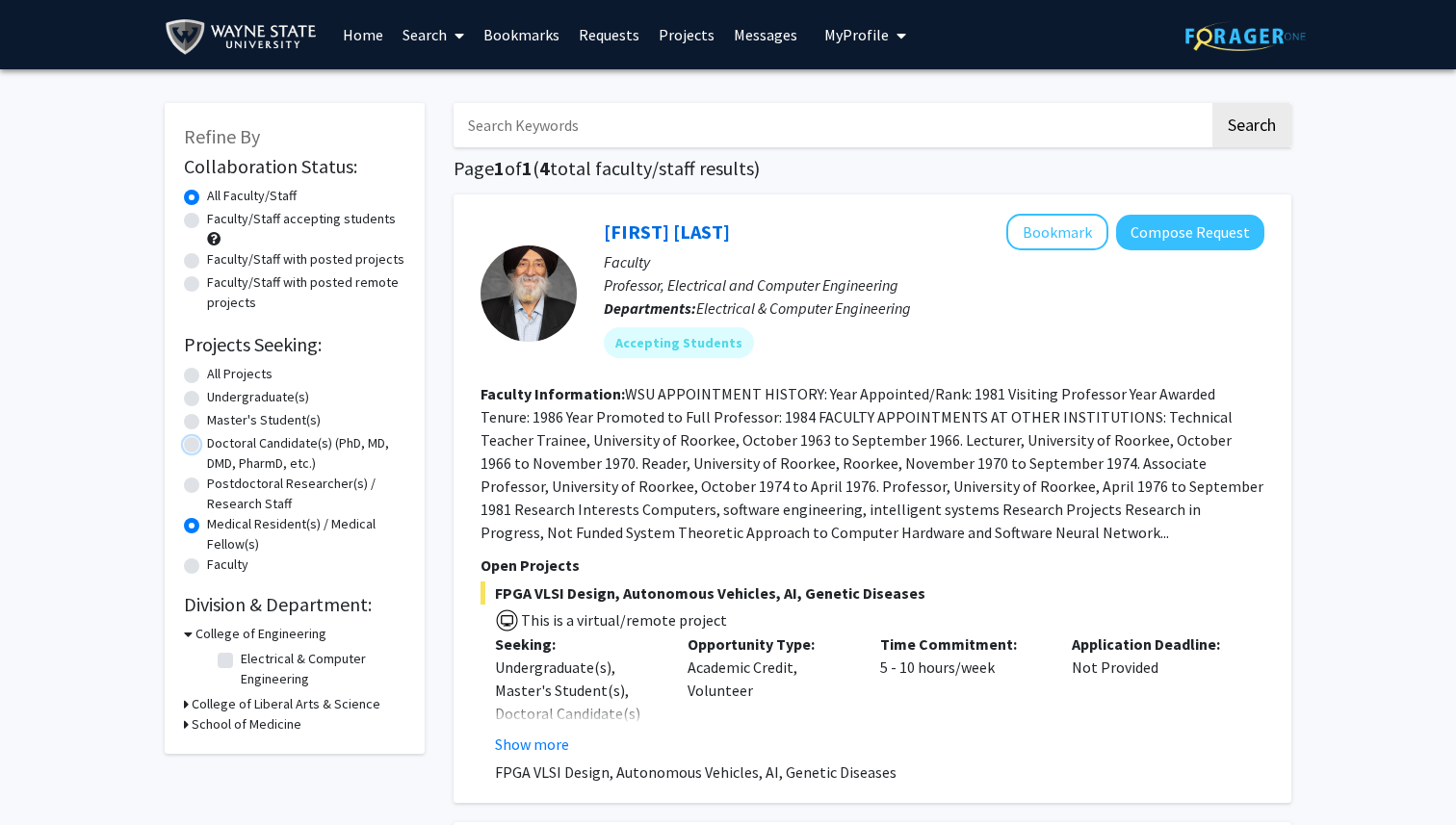 radio on "true" 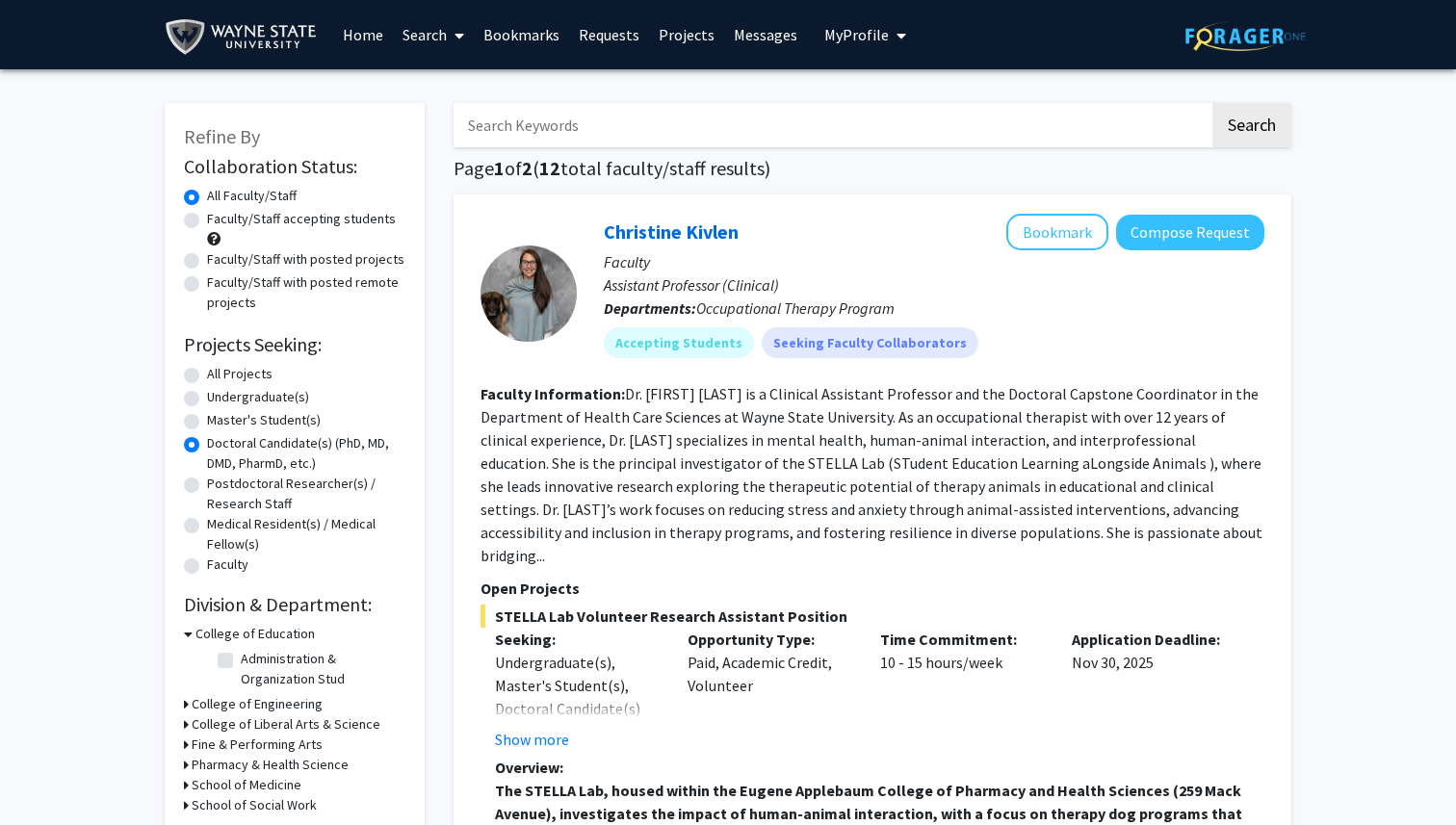 click on "Faculty/Staff accepting students" 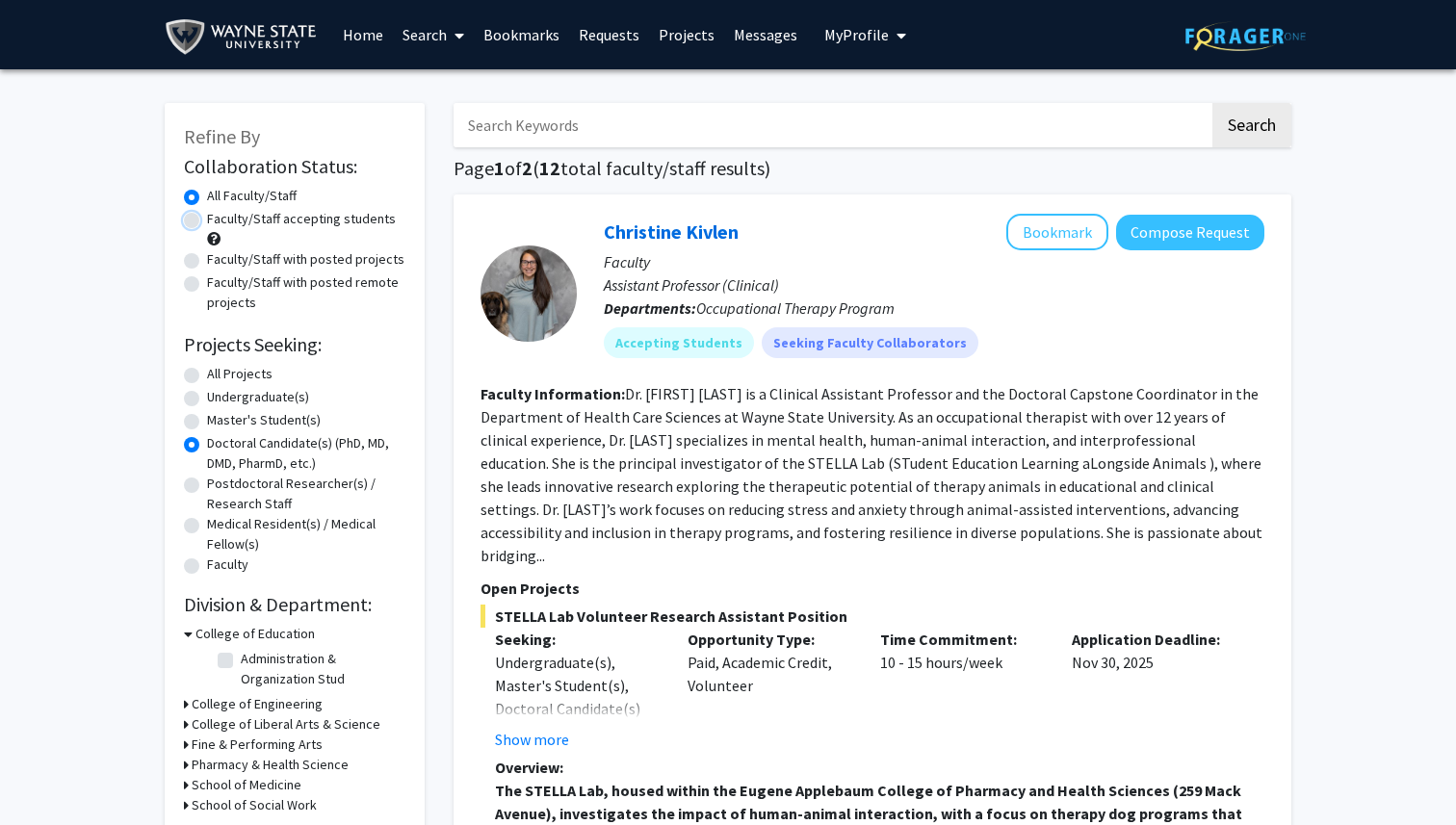 click on "Faculty/Staff accepting students" at bounding box center (213, 215) 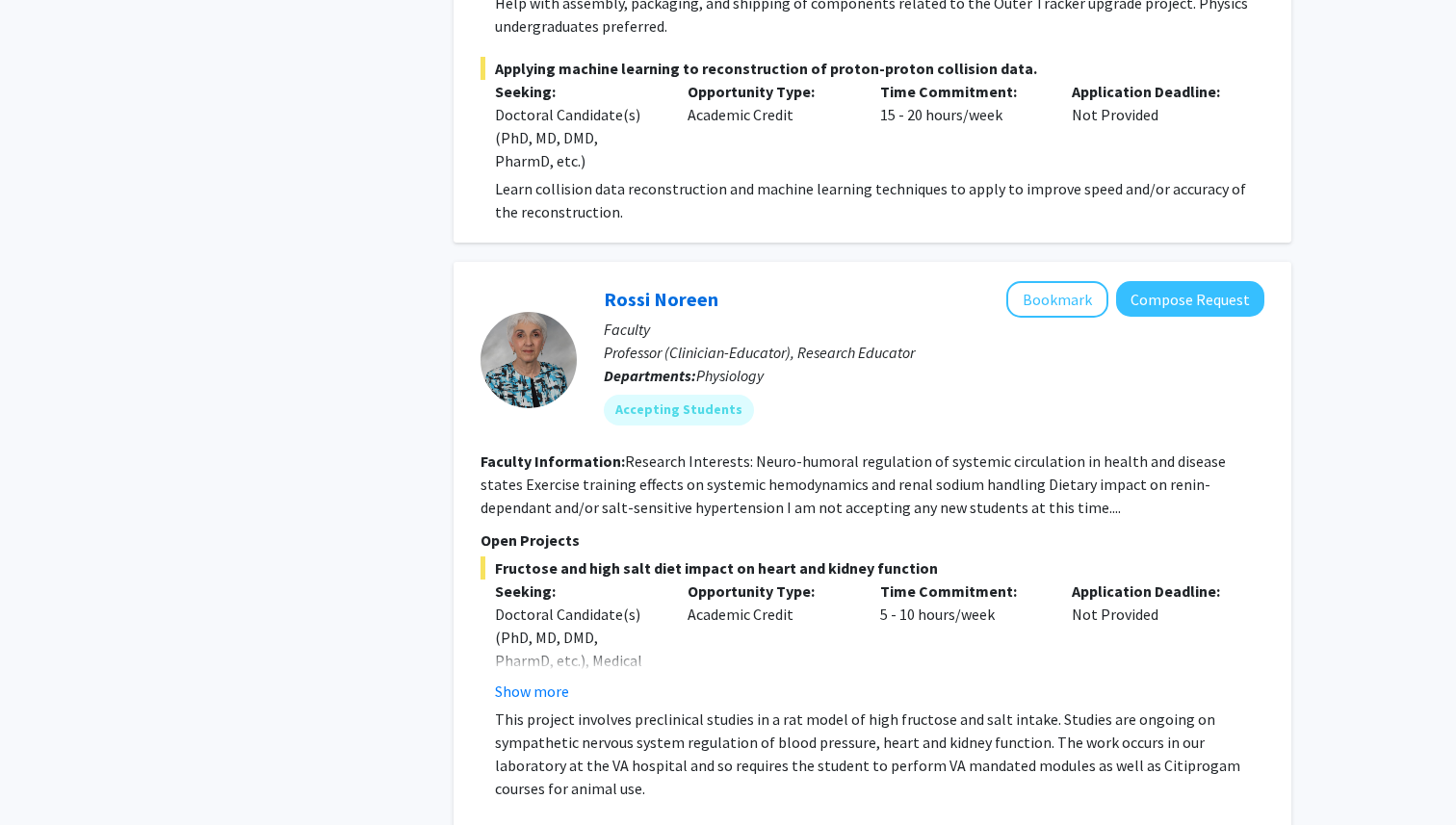 scroll, scrollTop: 8530, scrollLeft: 0, axis: vertical 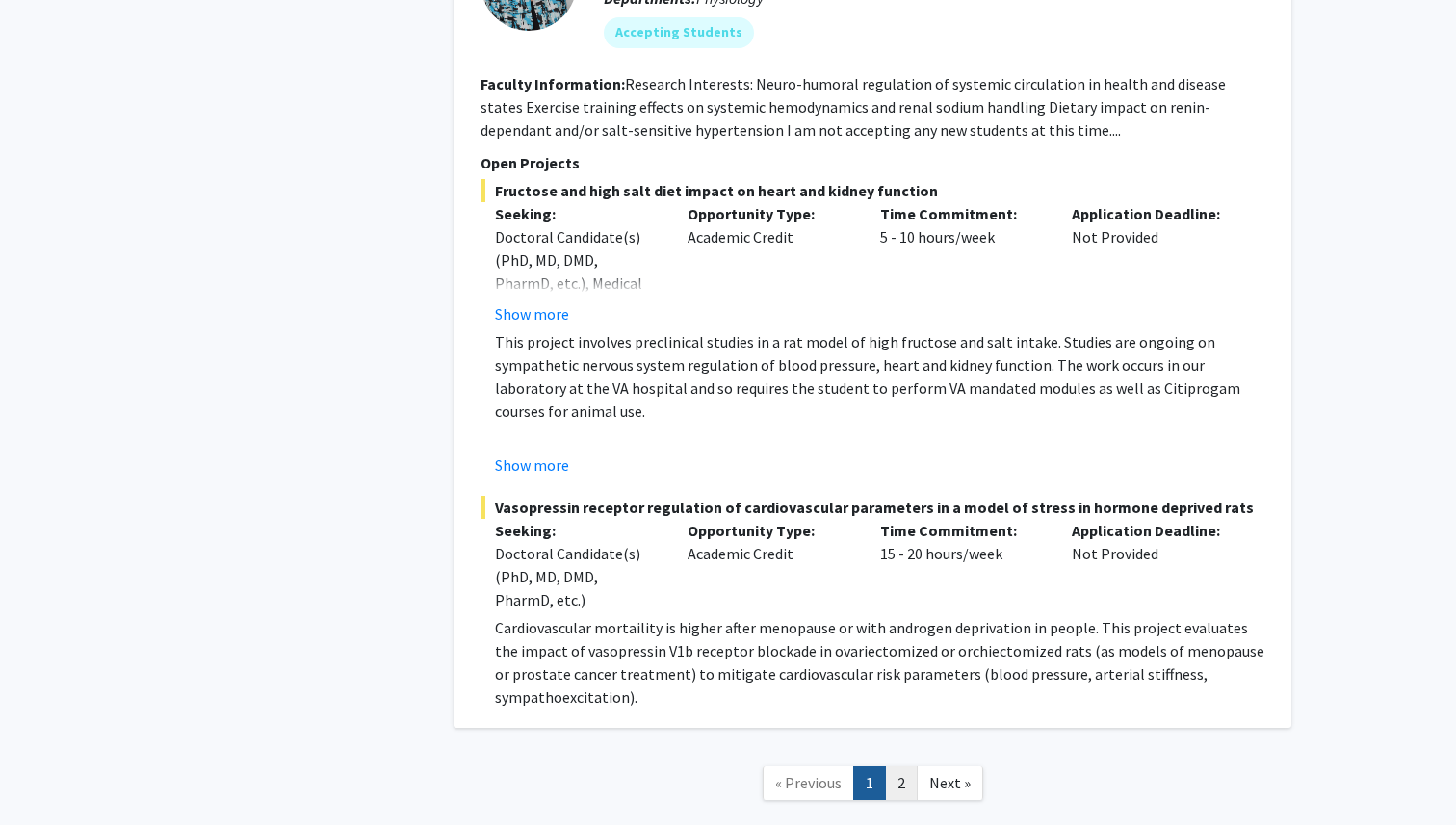click on "2" 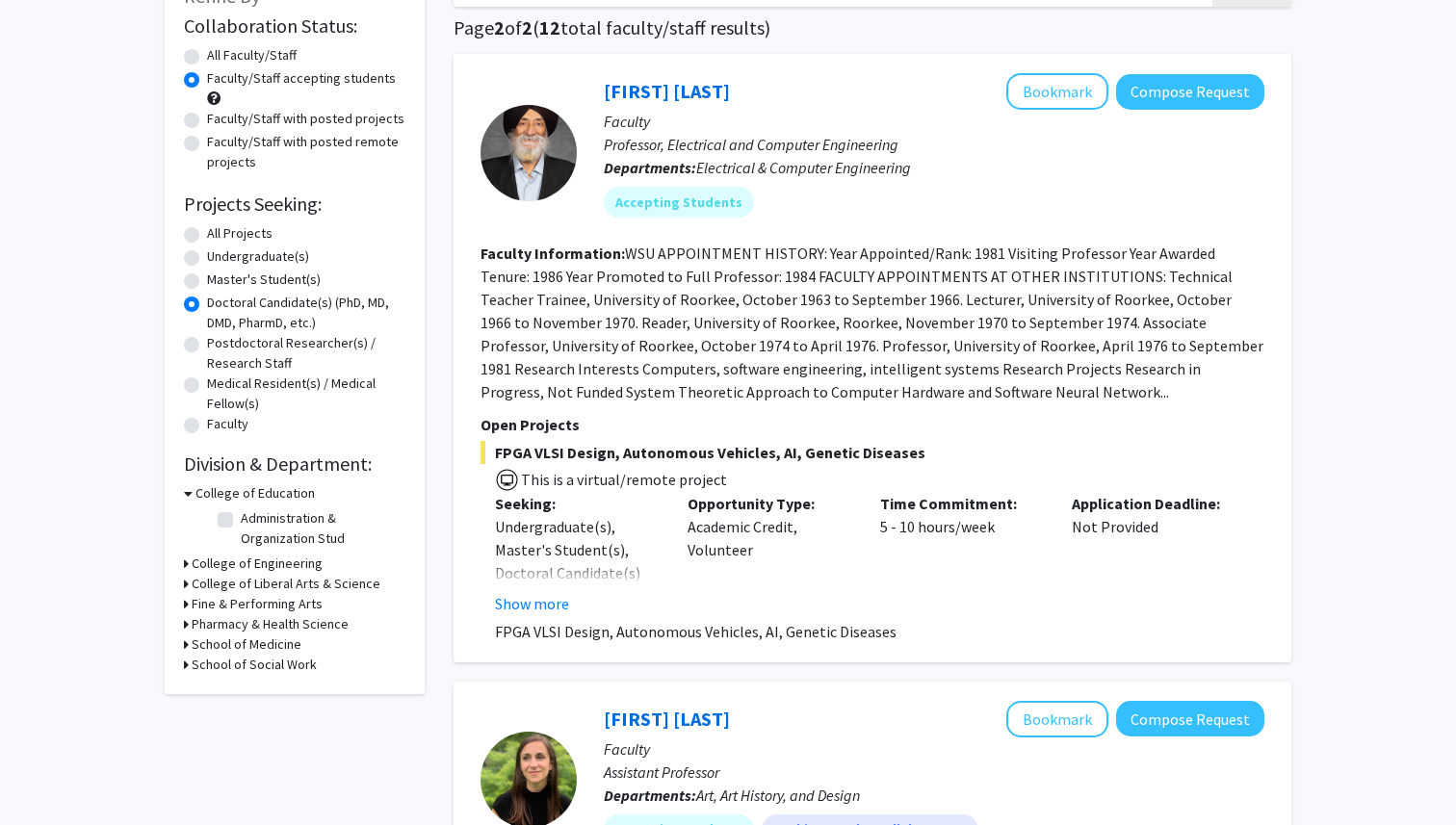 scroll, scrollTop: 0, scrollLeft: 0, axis: both 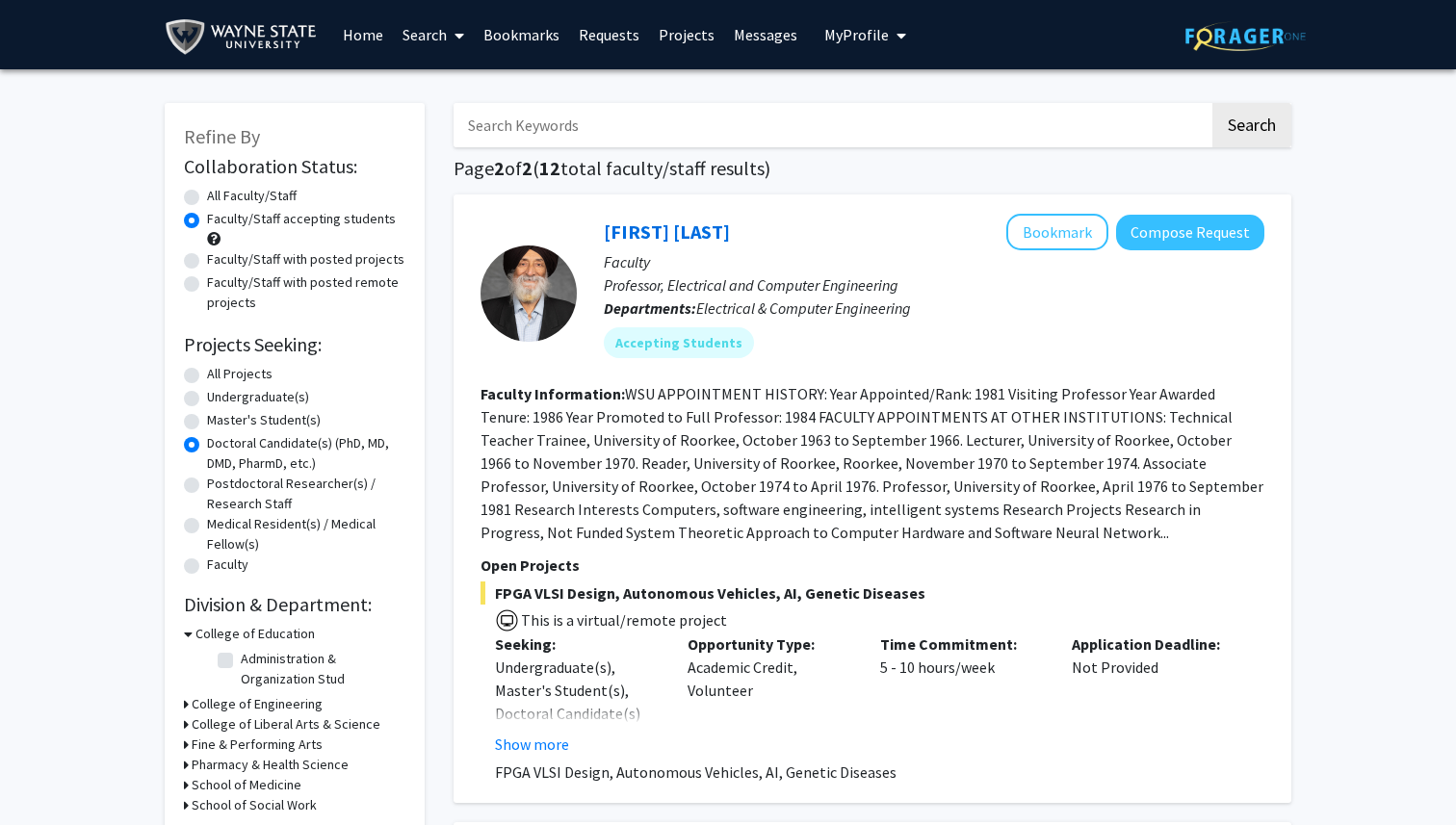 click on "All Projects" 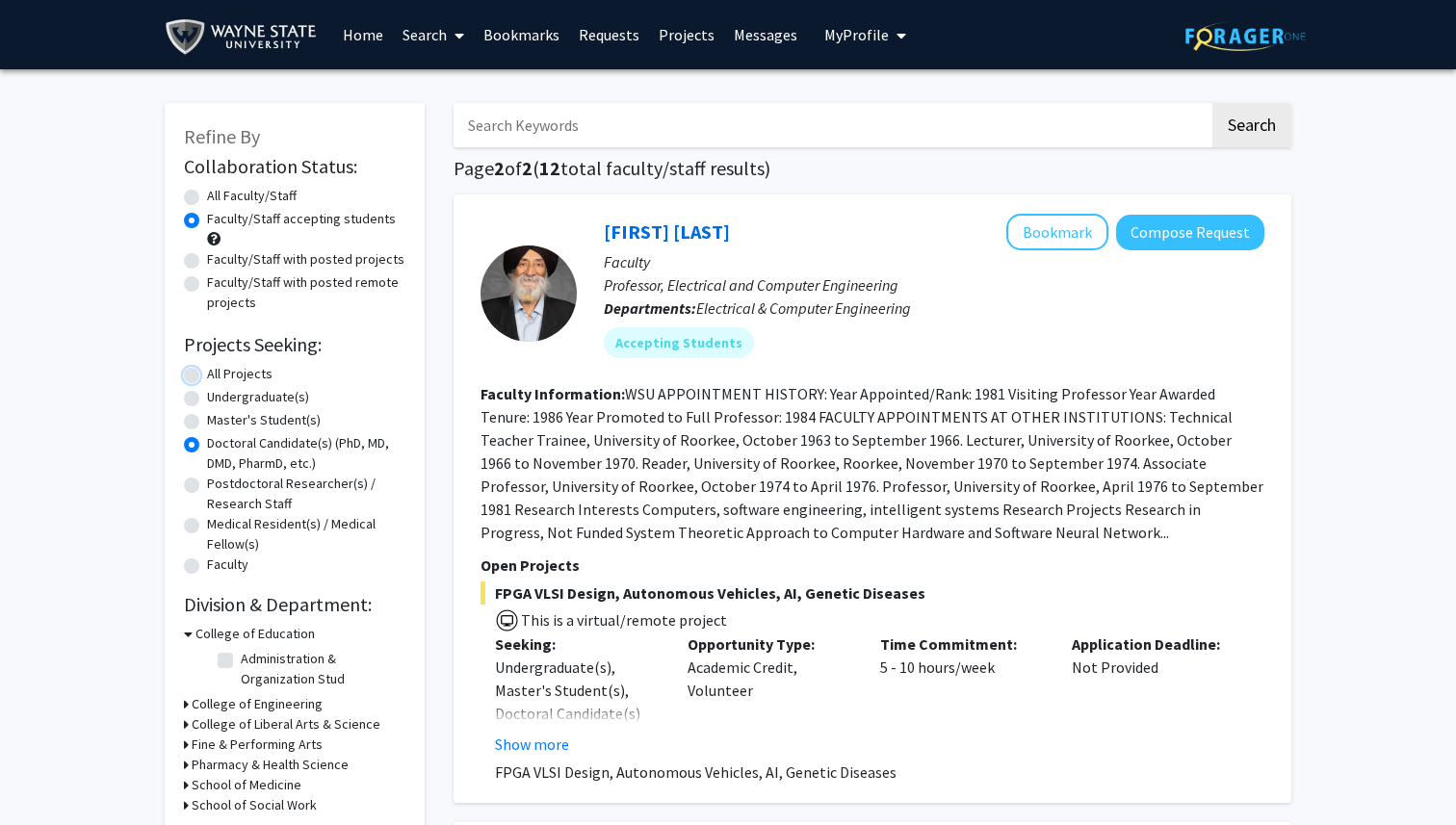 click on "All Projects" at bounding box center [213, 370] 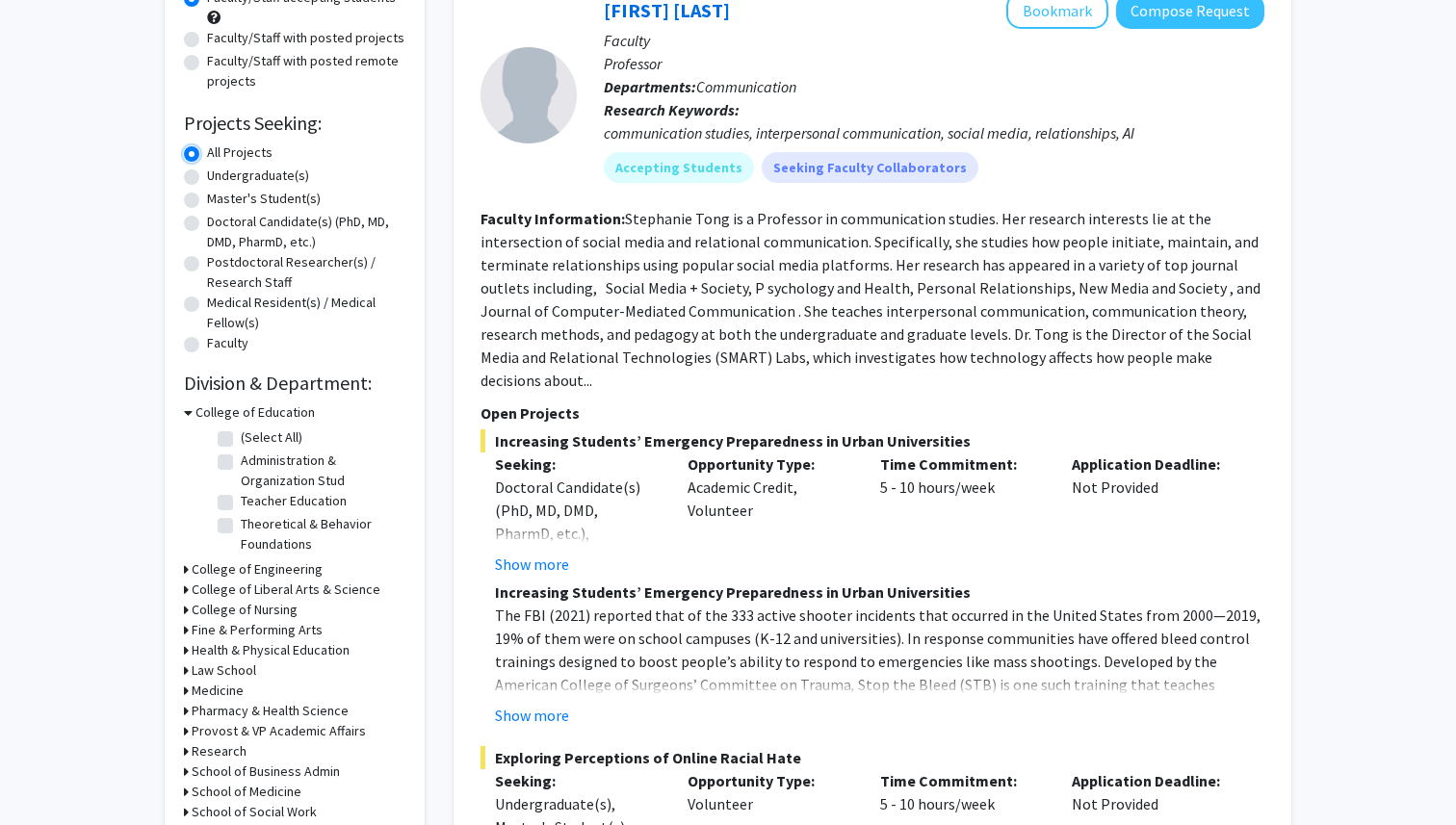 scroll, scrollTop: 262, scrollLeft: 0, axis: vertical 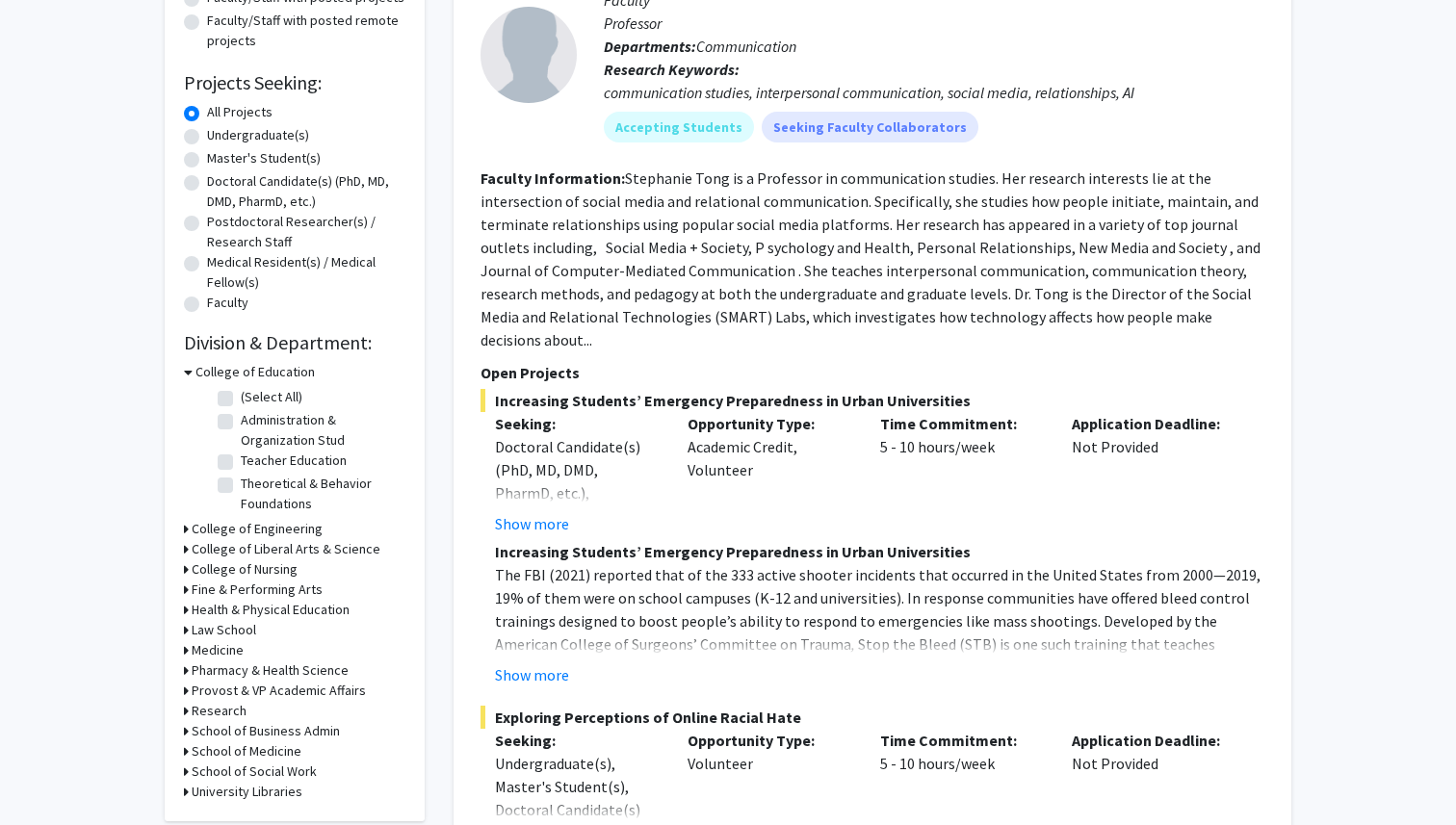 click 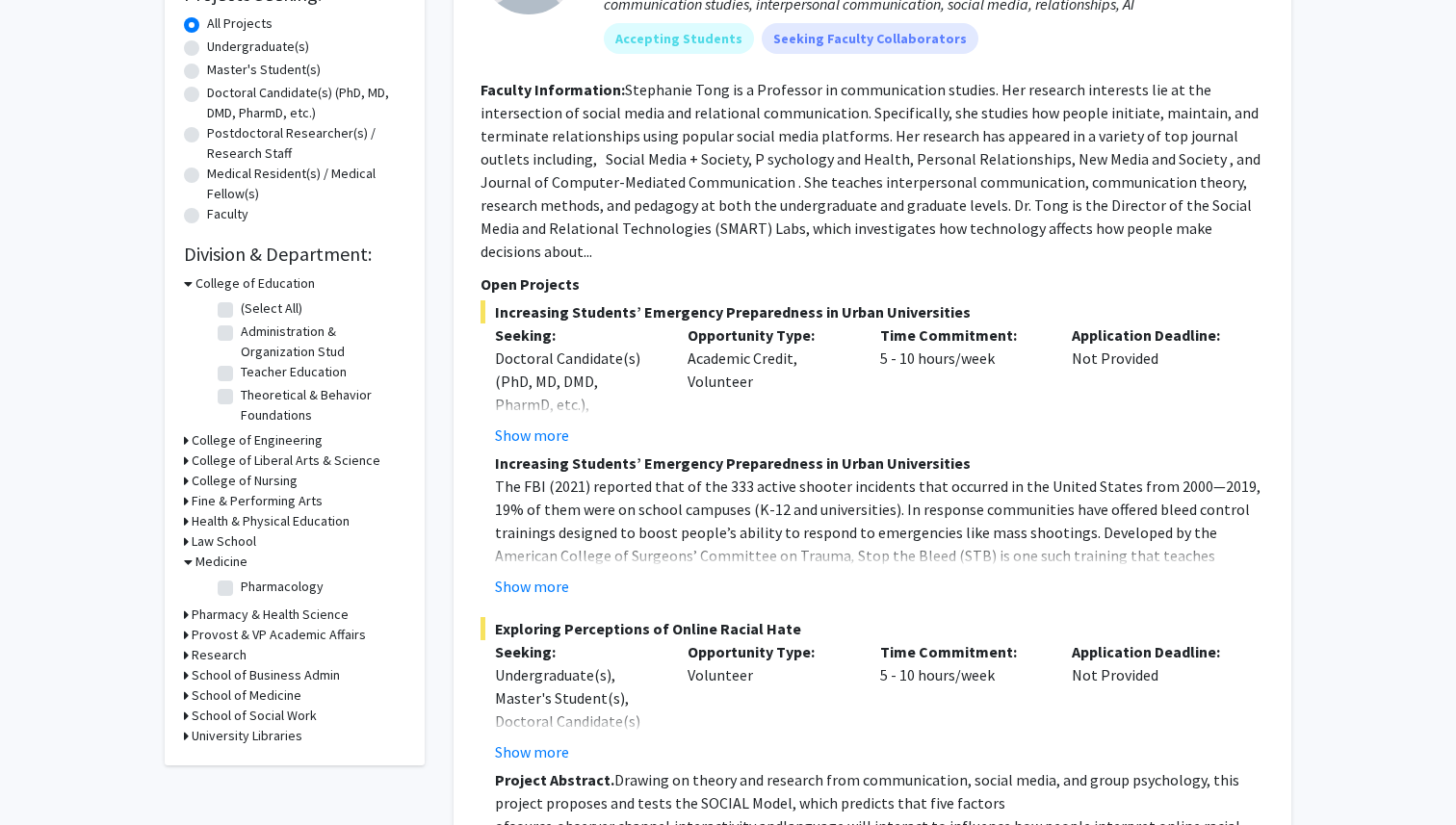 scroll, scrollTop: 351, scrollLeft: 0, axis: vertical 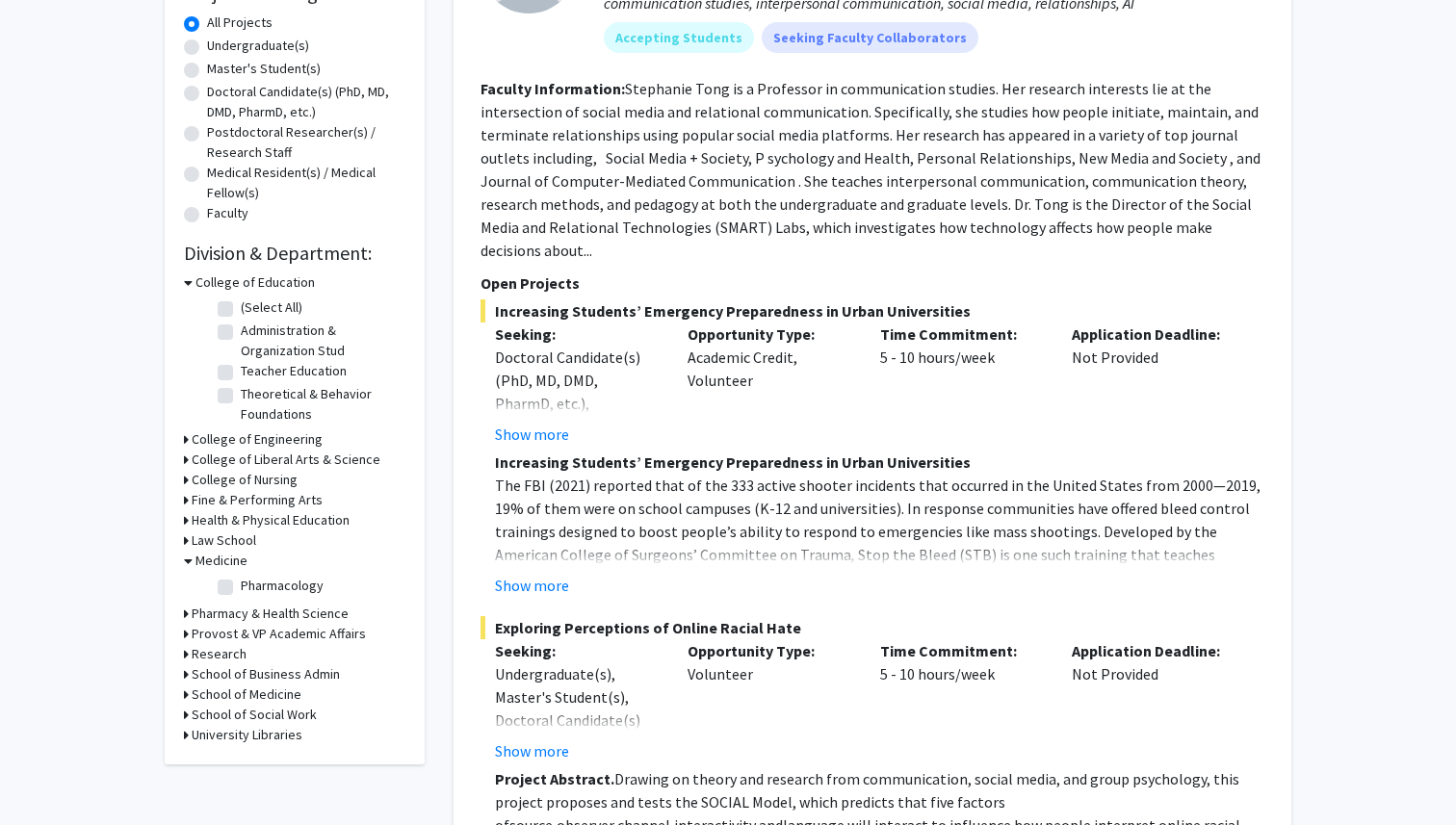 click 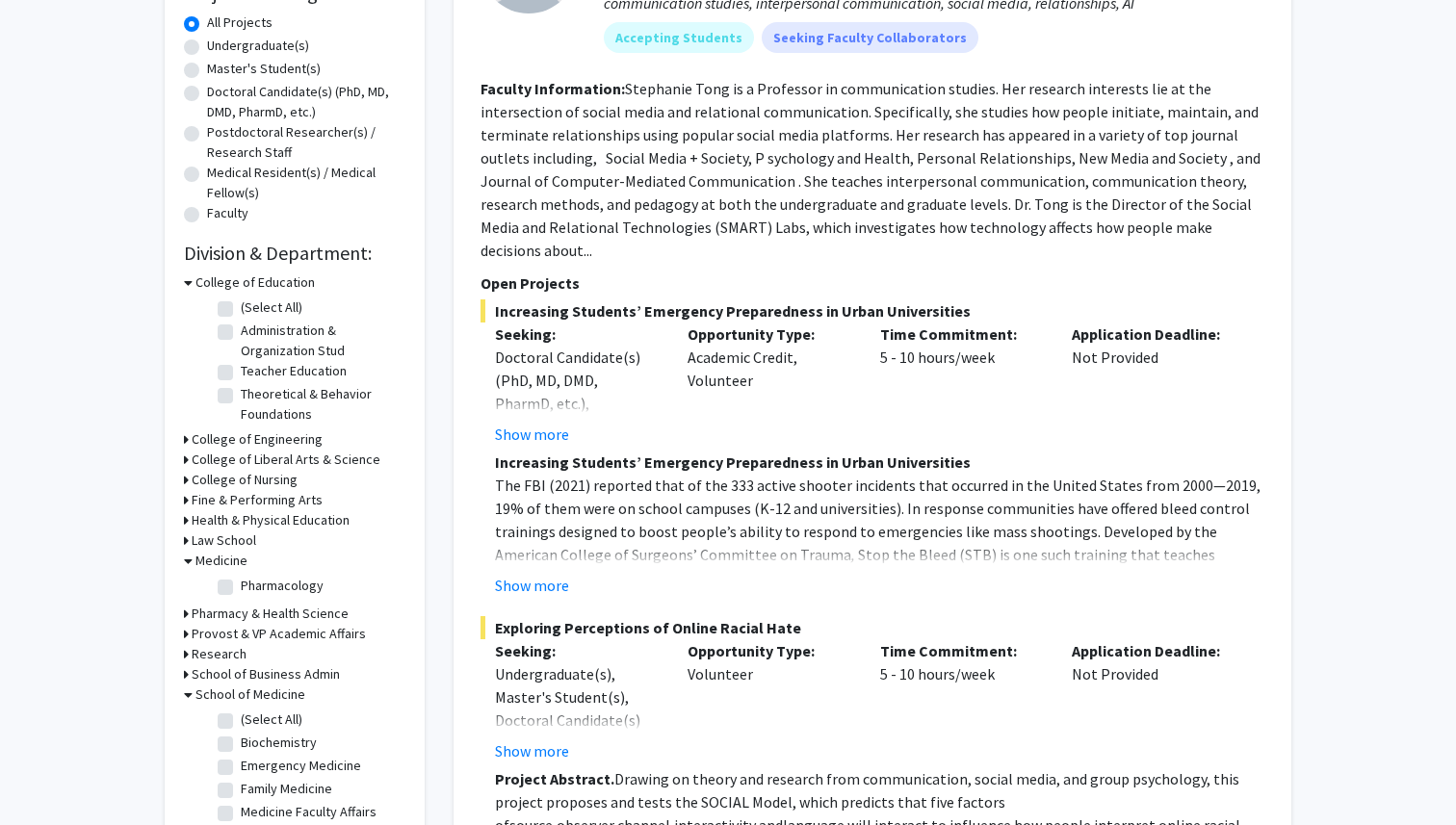 click on "(Select All)" 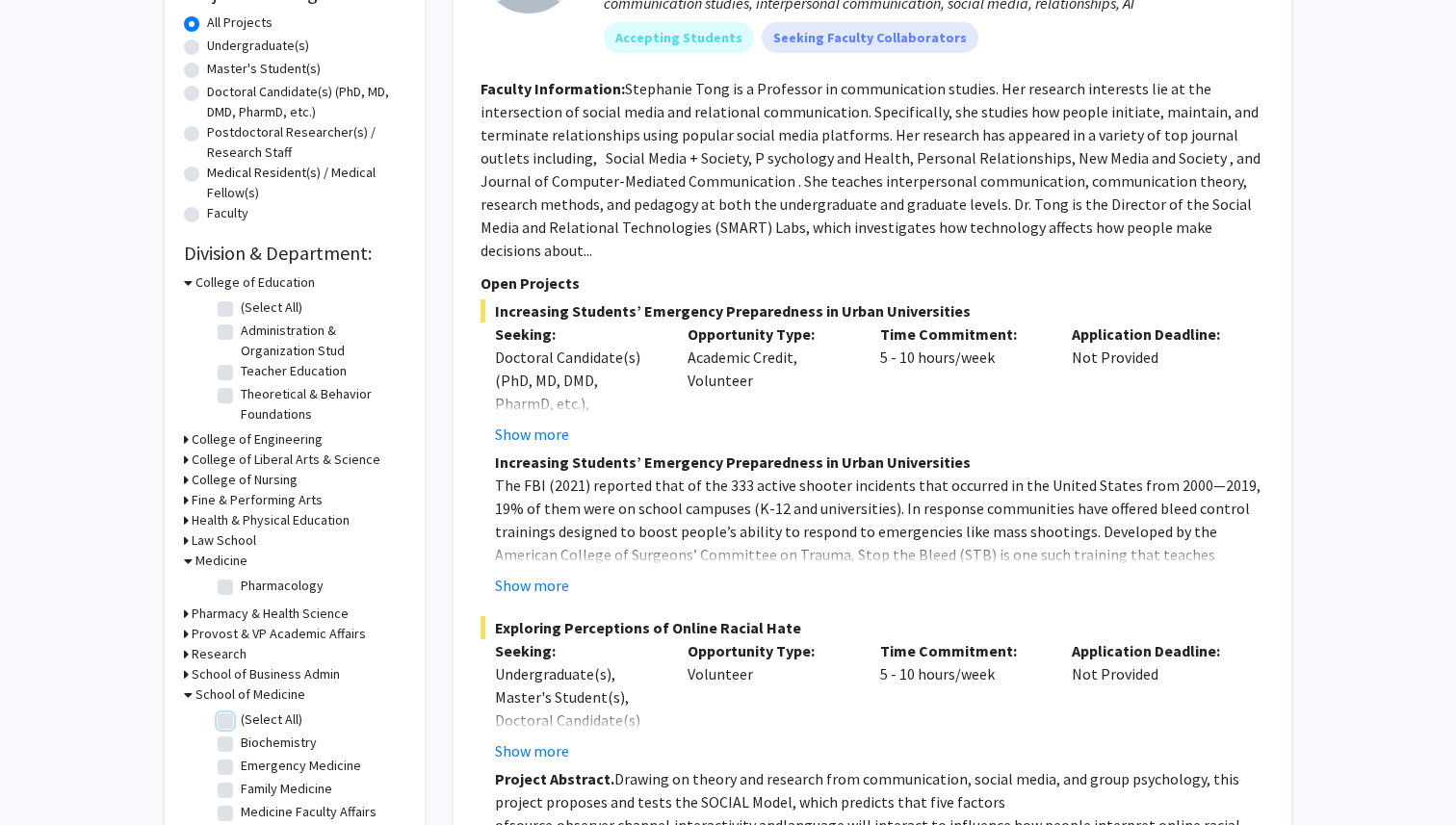 click on "(Select All)" at bounding box center [247, 715] 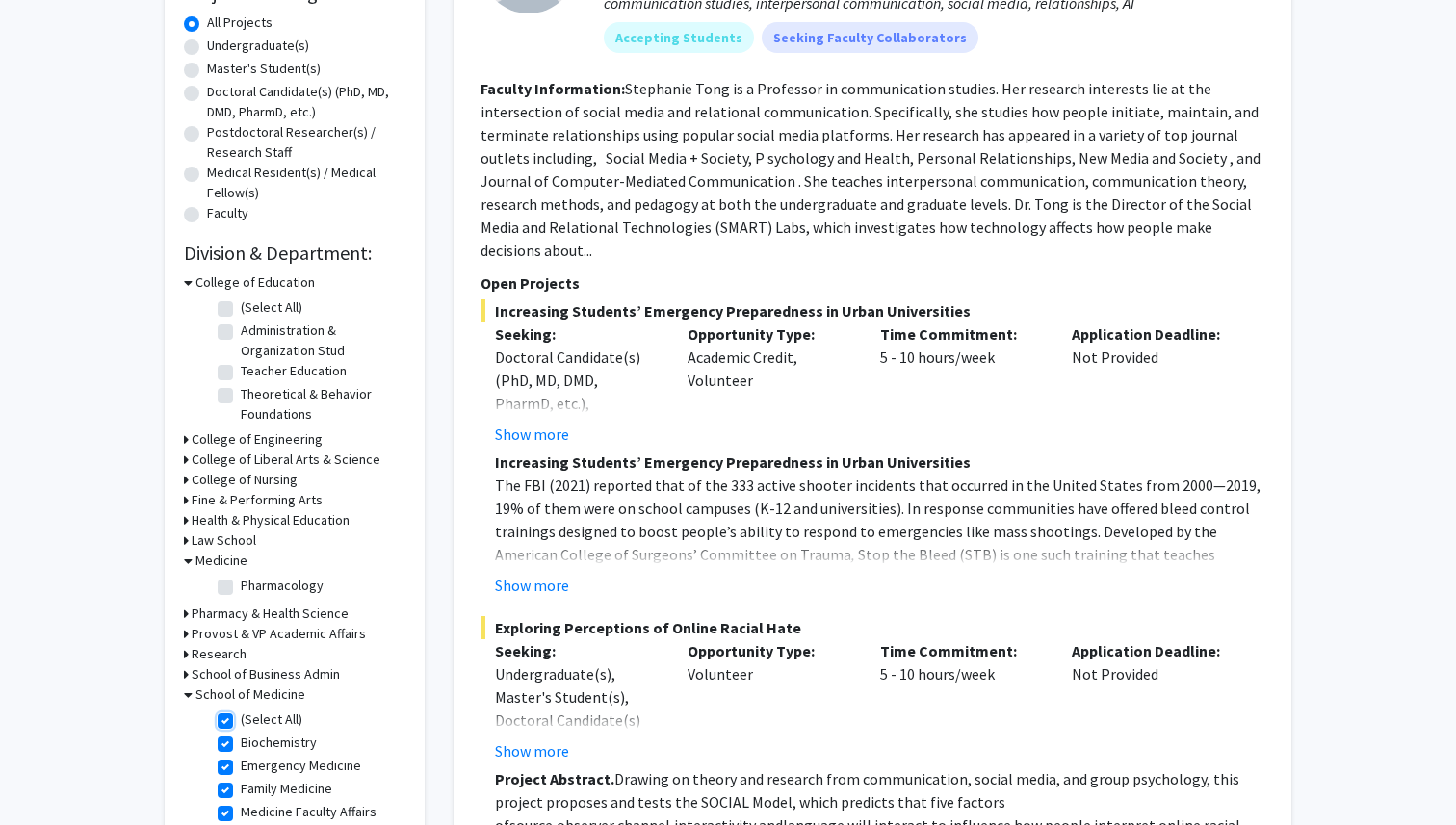 checkbox on "true" 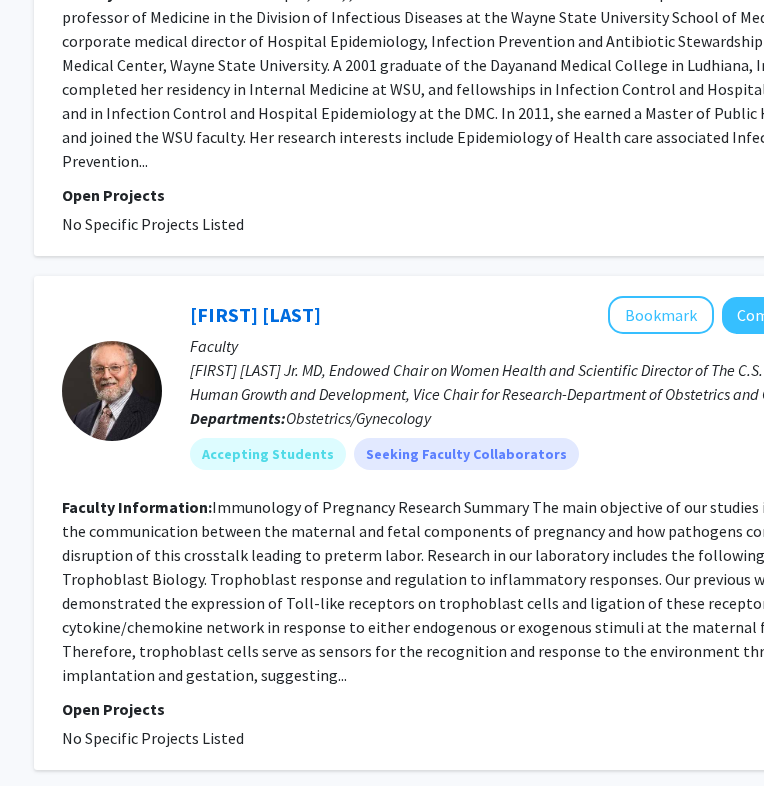 scroll, scrollTop: 5021, scrollLeft: 281, axis: both 